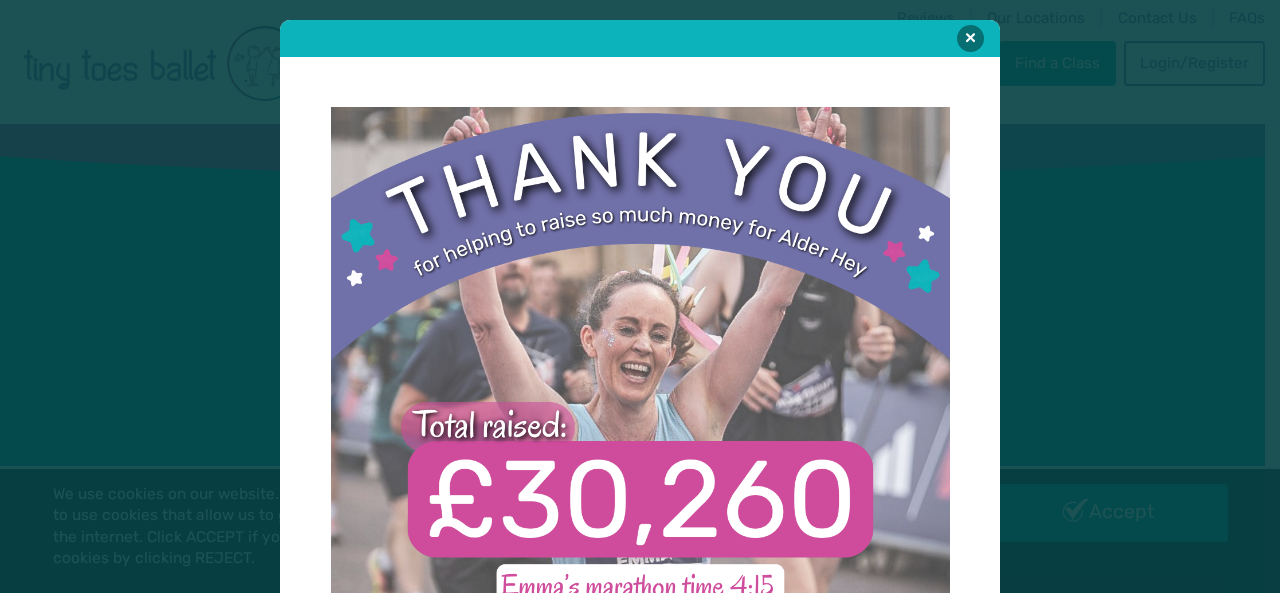 scroll, scrollTop: 0, scrollLeft: 0, axis: both 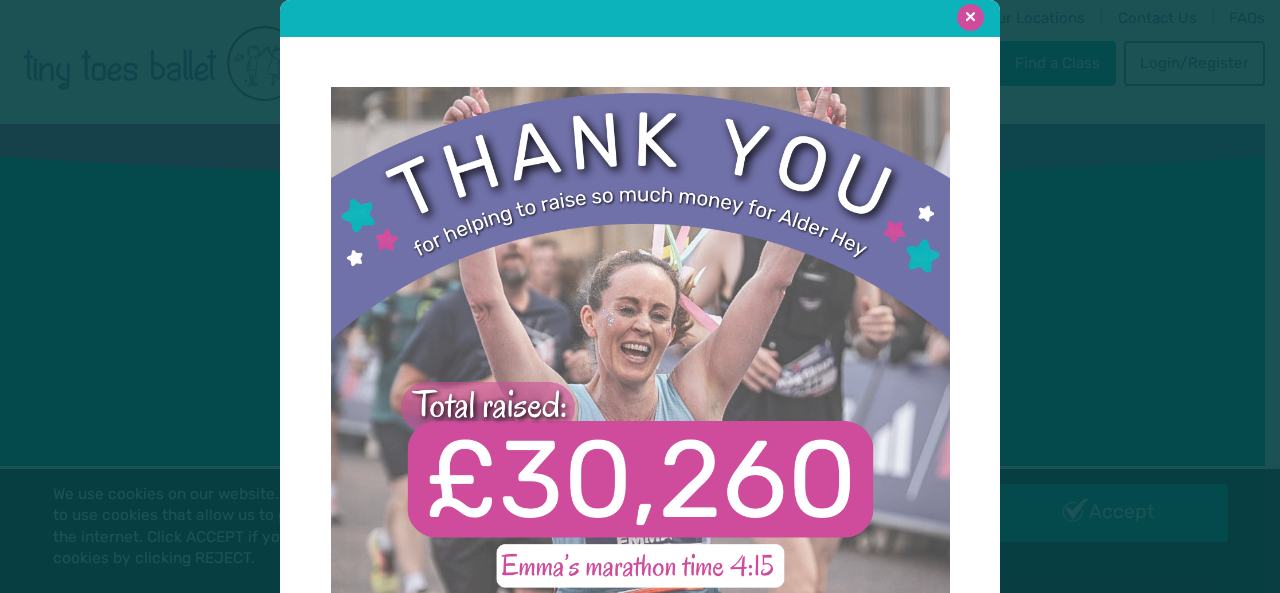 click at bounding box center (970, 17) 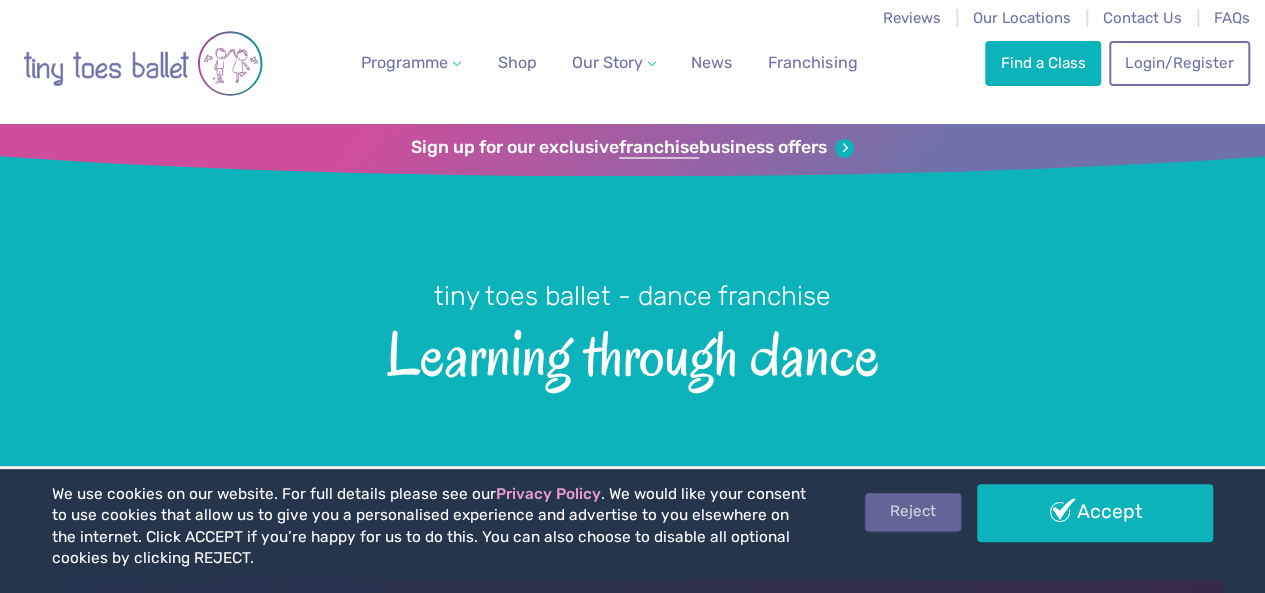 click on "Reject" at bounding box center [913, 512] 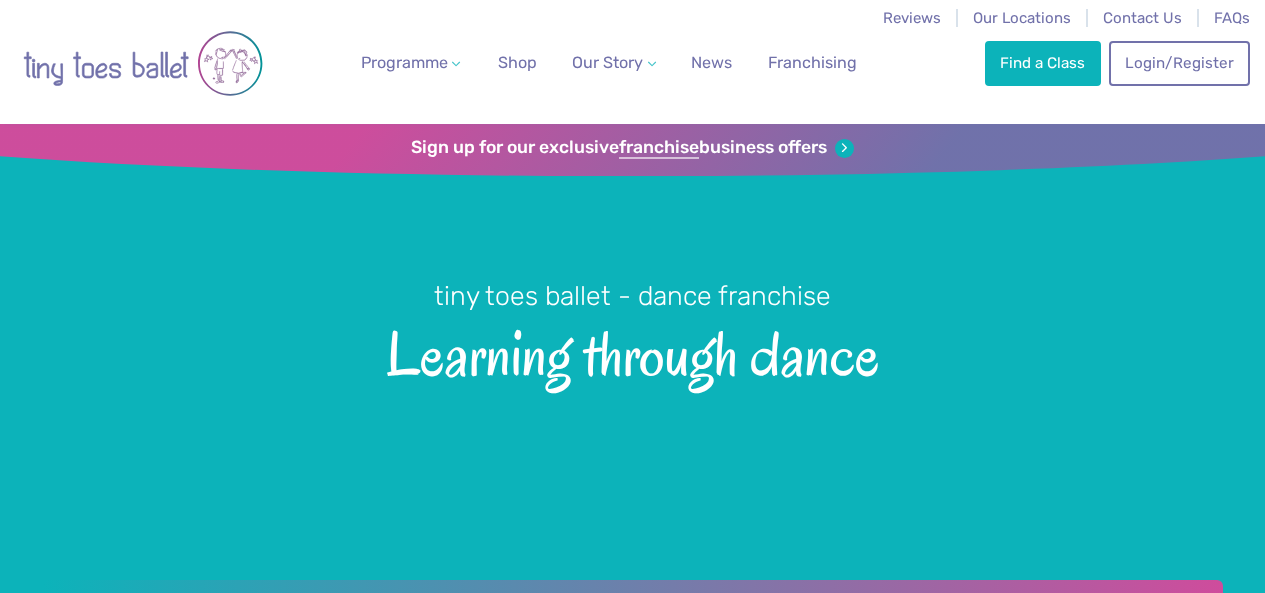 scroll, scrollTop: 0, scrollLeft: 0, axis: both 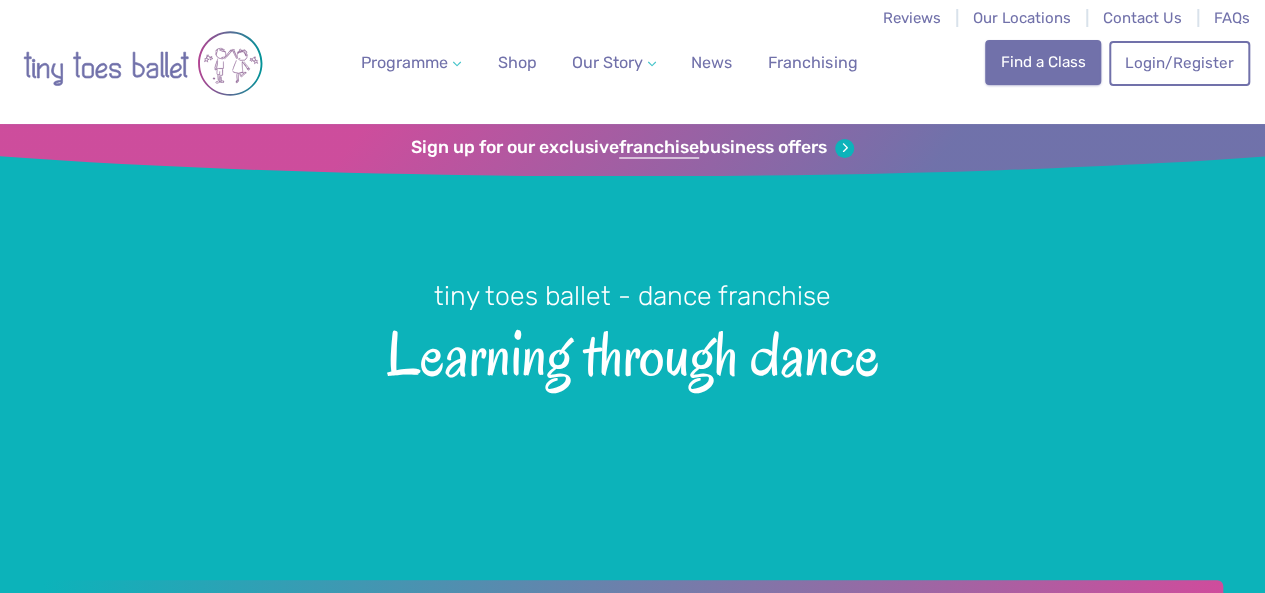 click on "Find a Class" at bounding box center (1043, 62) 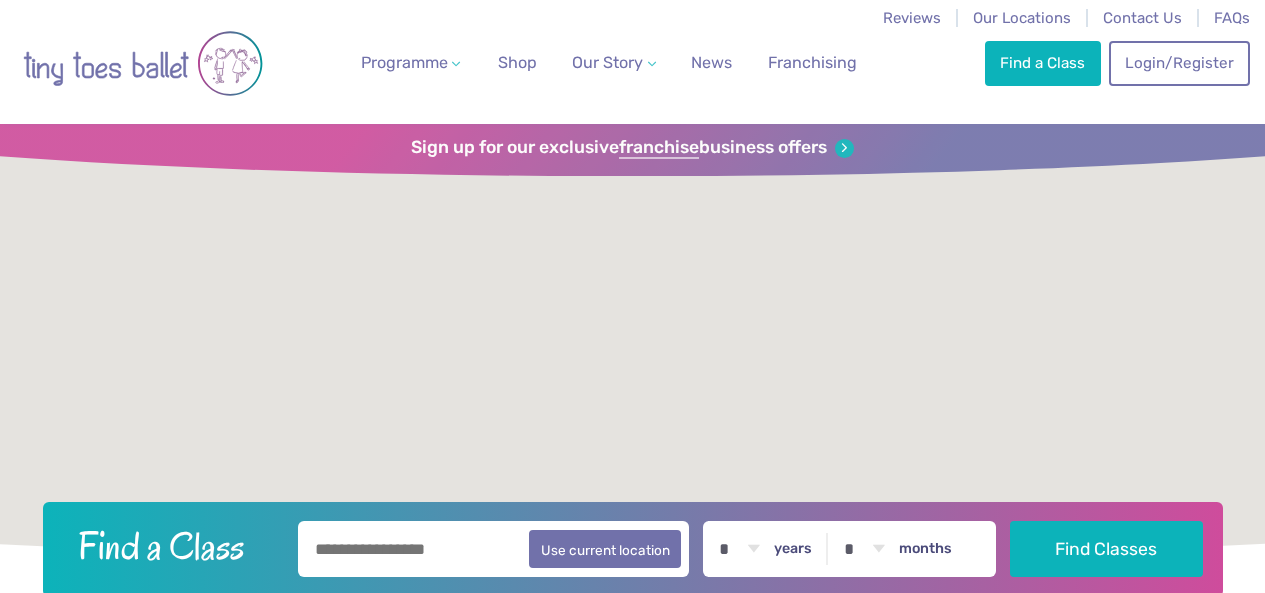 scroll, scrollTop: 0, scrollLeft: 0, axis: both 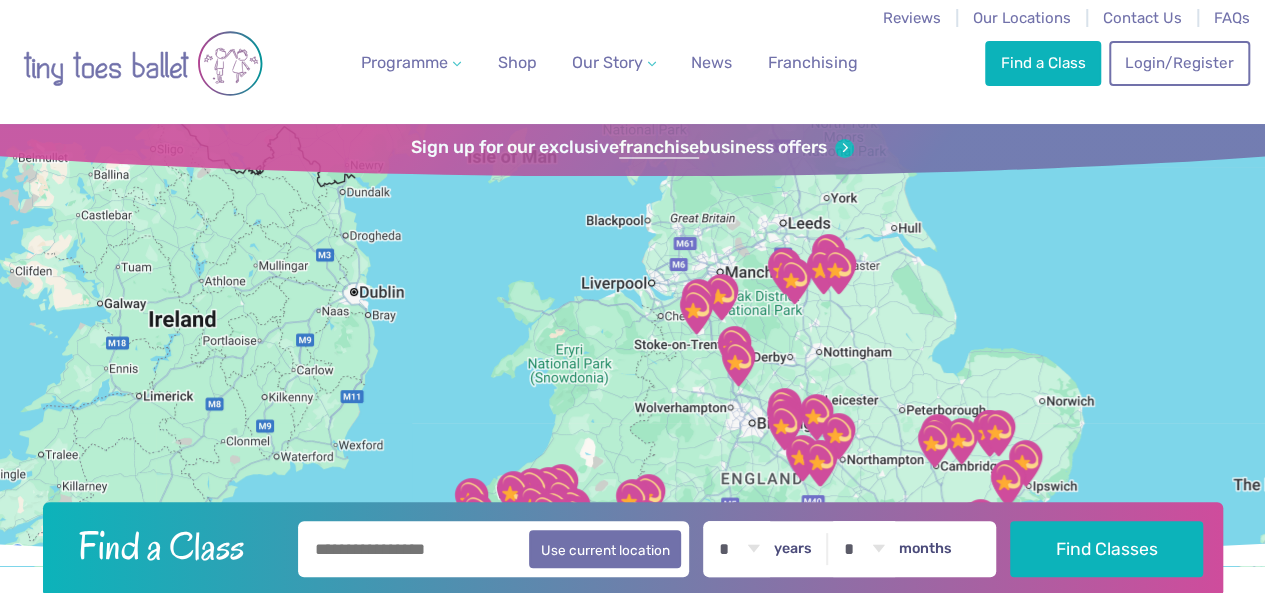 click at bounding box center (494, 549) 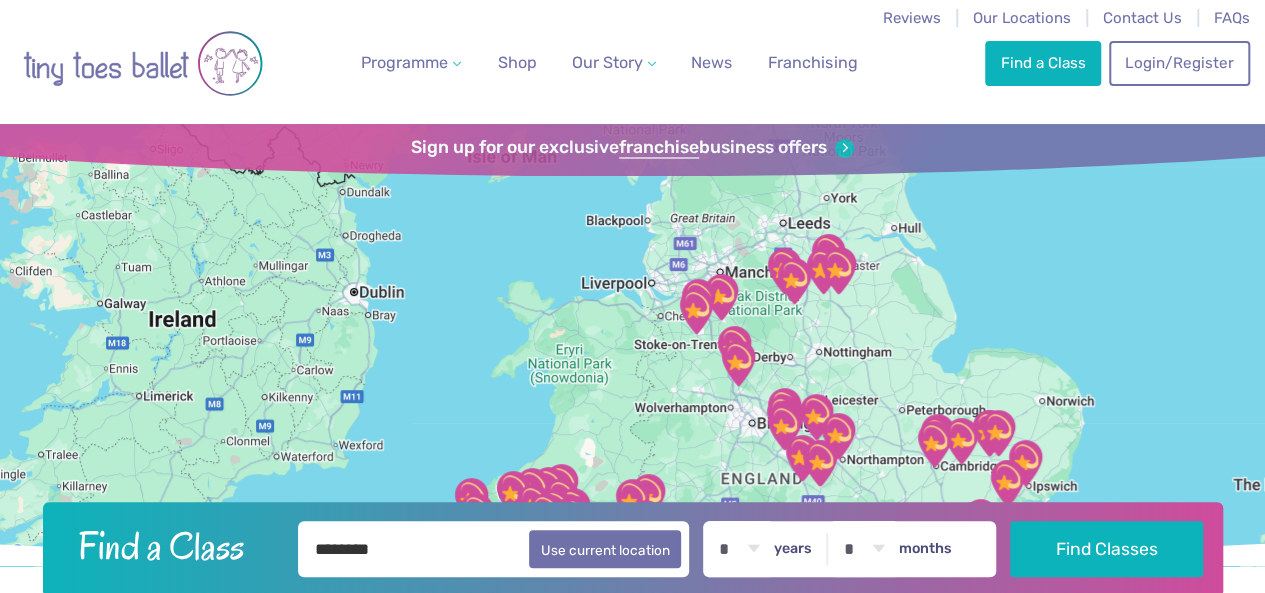 click on "* * * * * * * * * * ** ** **" at bounding box center [739, 549] 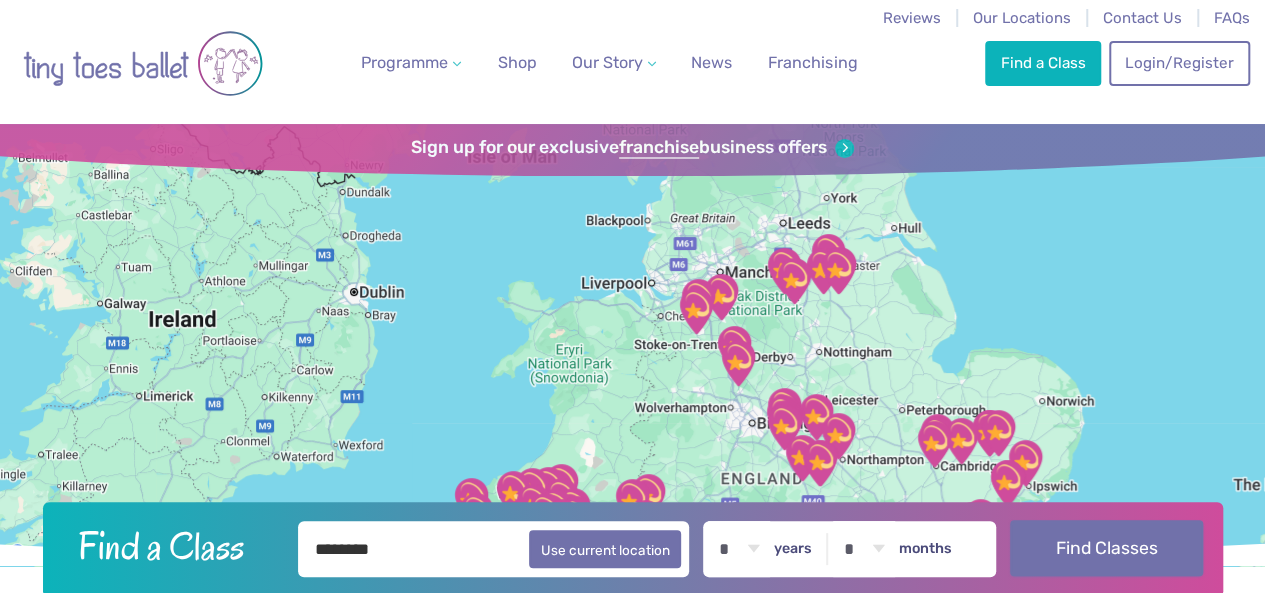 click on "Find Classes" at bounding box center [1106, 548] 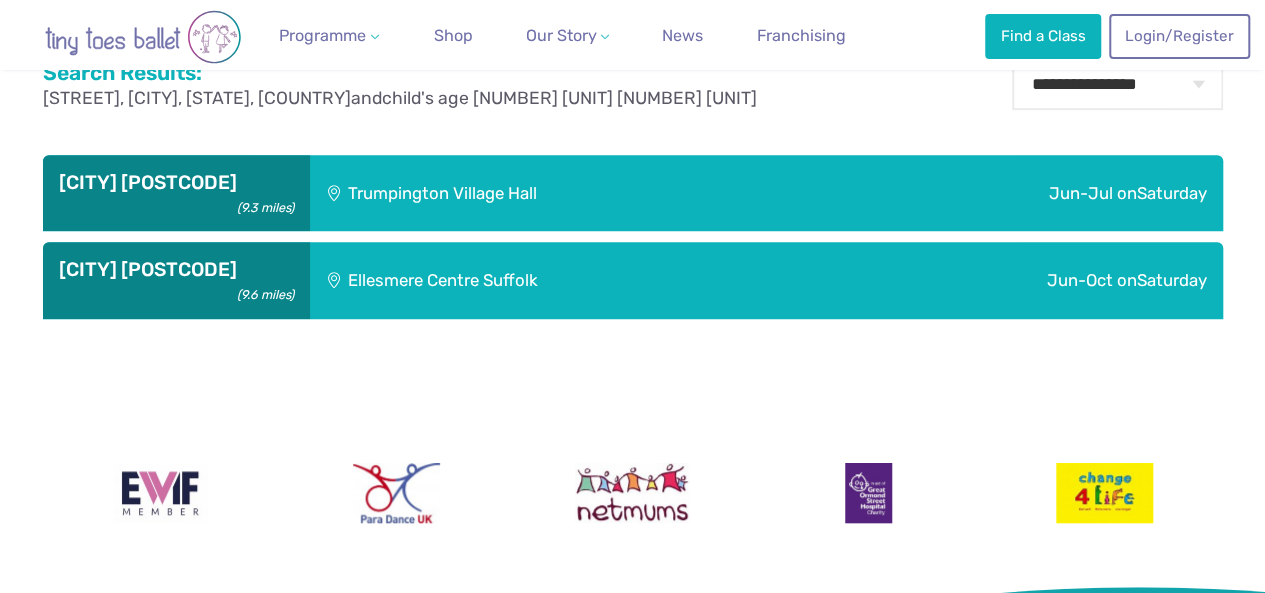 scroll, scrollTop: 500, scrollLeft: 0, axis: vertical 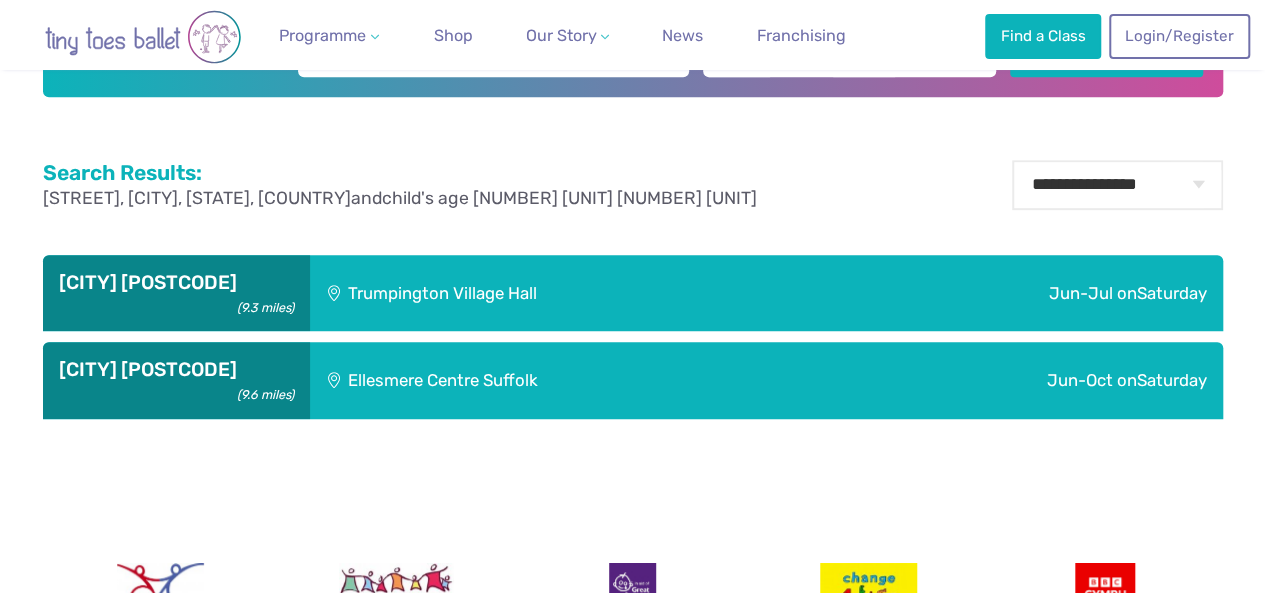click on "Ellesmere Centre Suffolk" at bounding box center [566, 293] 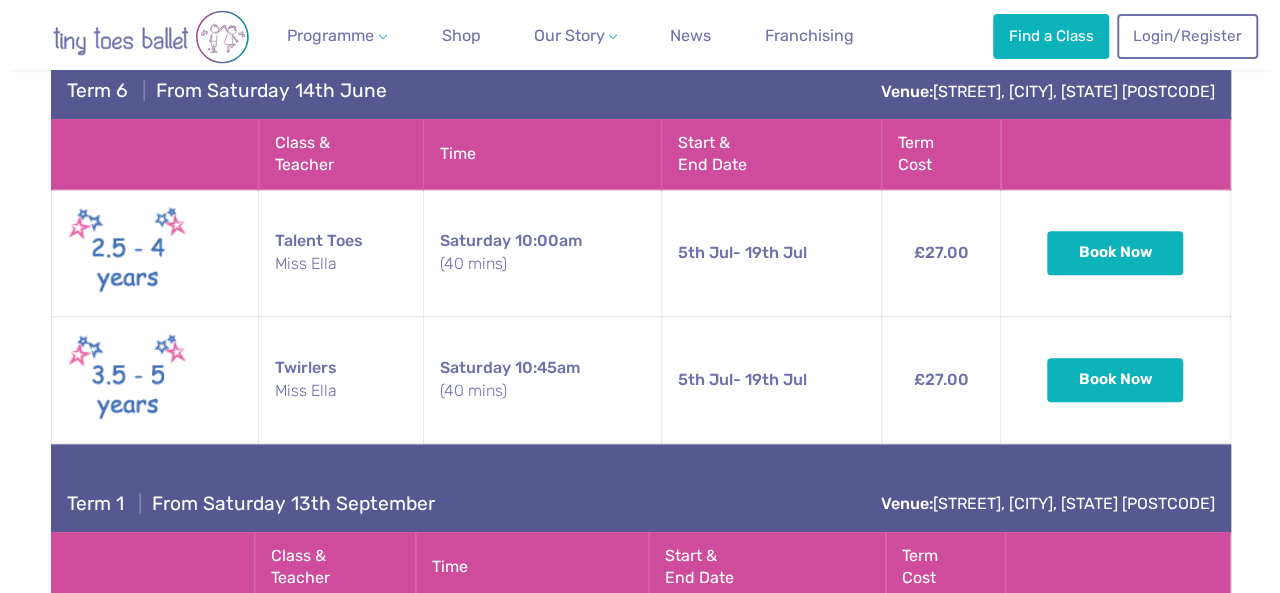 scroll, scrollTop: 1000, scrollLeft: 0, axis: vertical 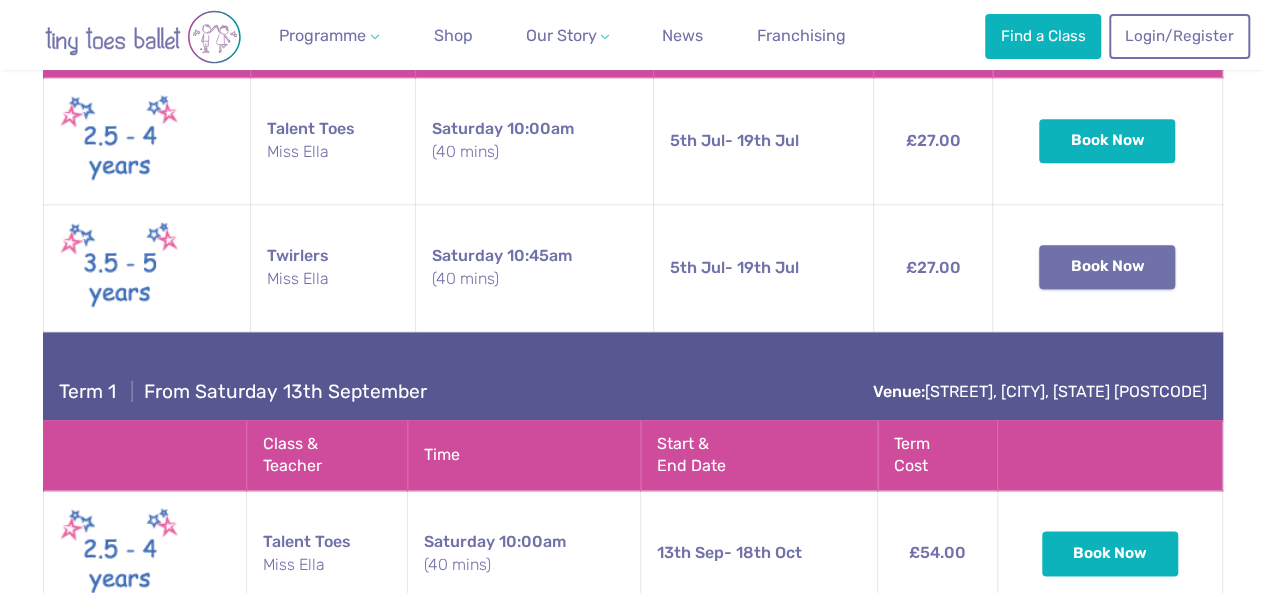 click on "Book Now" at bounding box center (0, 0) 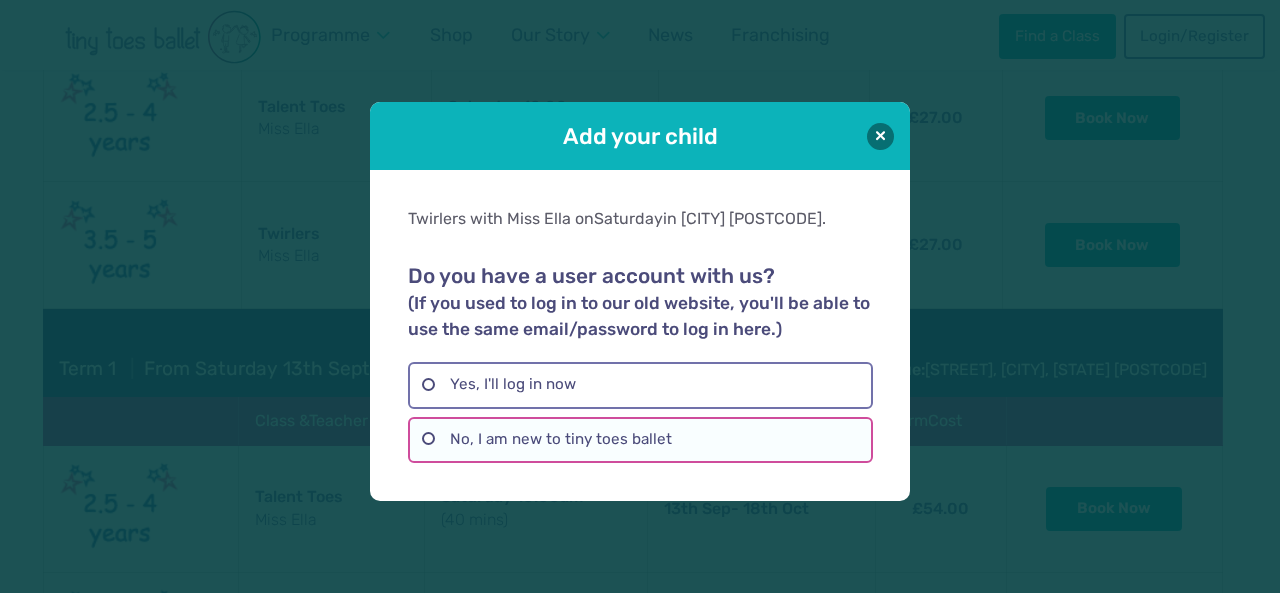click on "No, I am new to tiny toes ballet" at bounding box center (640, 440) 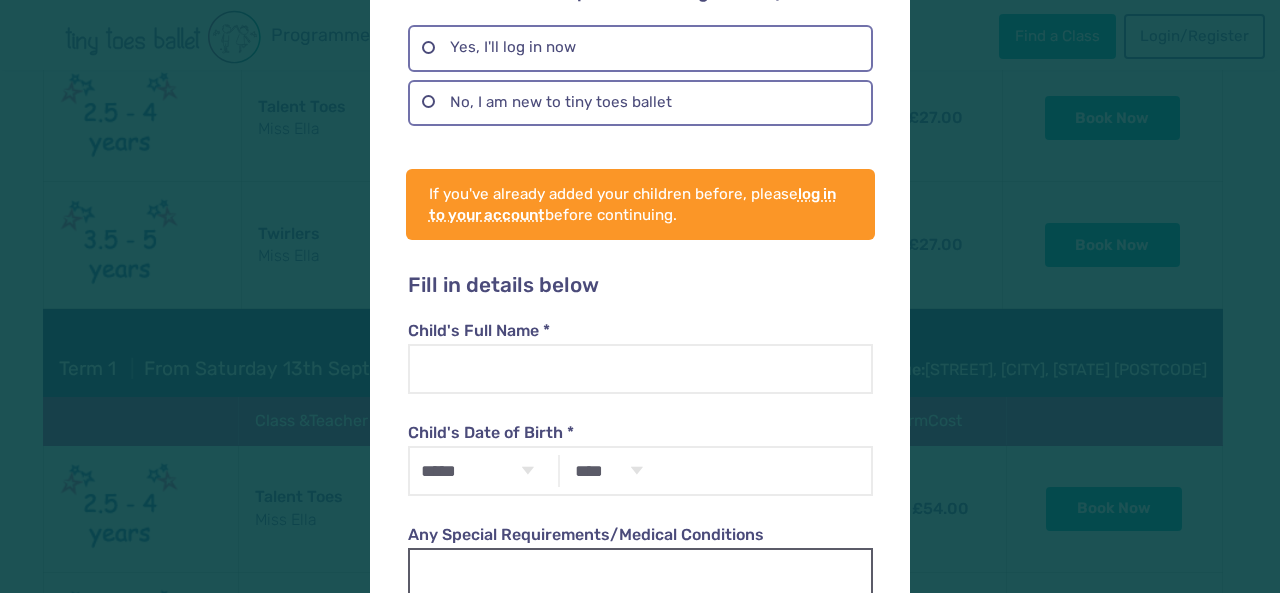 scroll, scrollTop: 111, scrollLeft: 0, axis: vertical 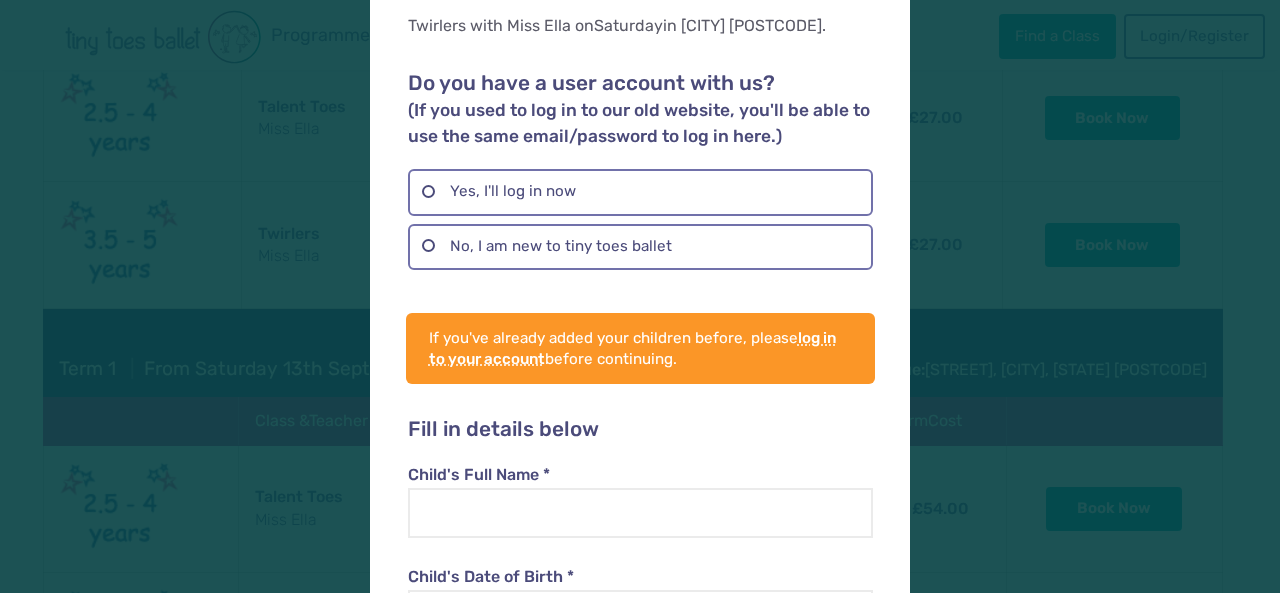 click on "Add your child
Twirlers with Miss Ella on  Saturday  in Newmarket CB8.
Do you have a user account with us?
(If you used to log in to our old website, you'll be able to use the same email/password to log in here.)
Yes, I'll log in now
No, I am new to tiny toes ballet
Email address *
Password *
Forgot your password?
Stay logged in
Log in
Login with Google
Please select your child
Add another child...
If you've already added your children before, please
***" at bounding box center (640, 296) 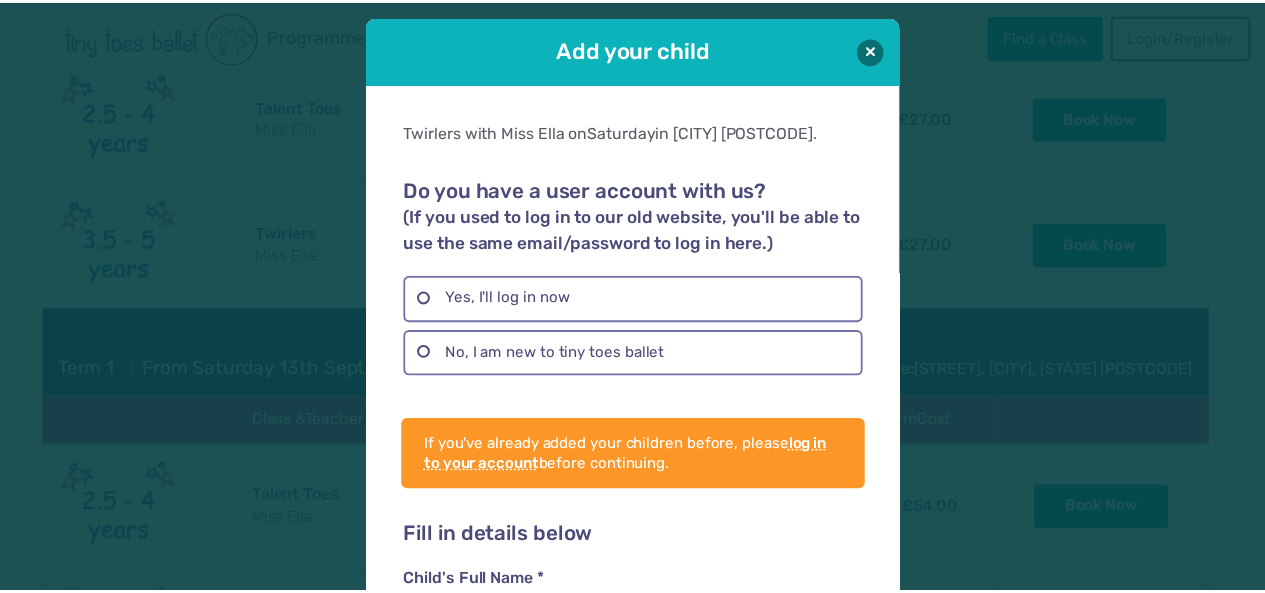 scroll, scrollTop: 0, scrollLeft: 0, axis: both 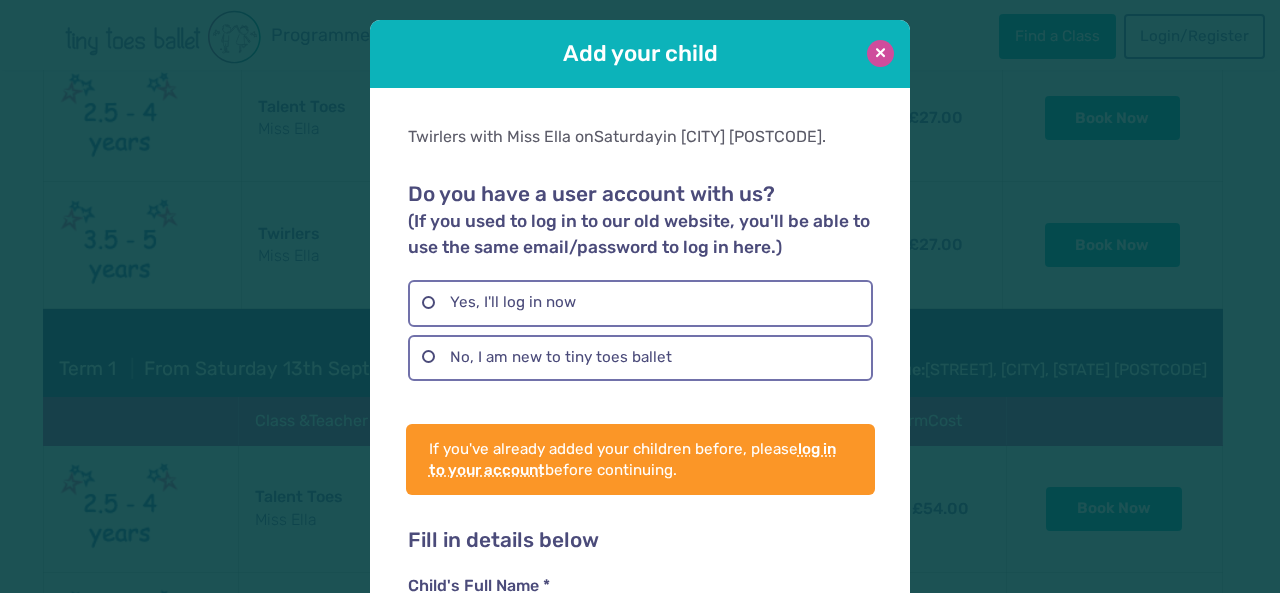 click at bounding box center [880, 53] 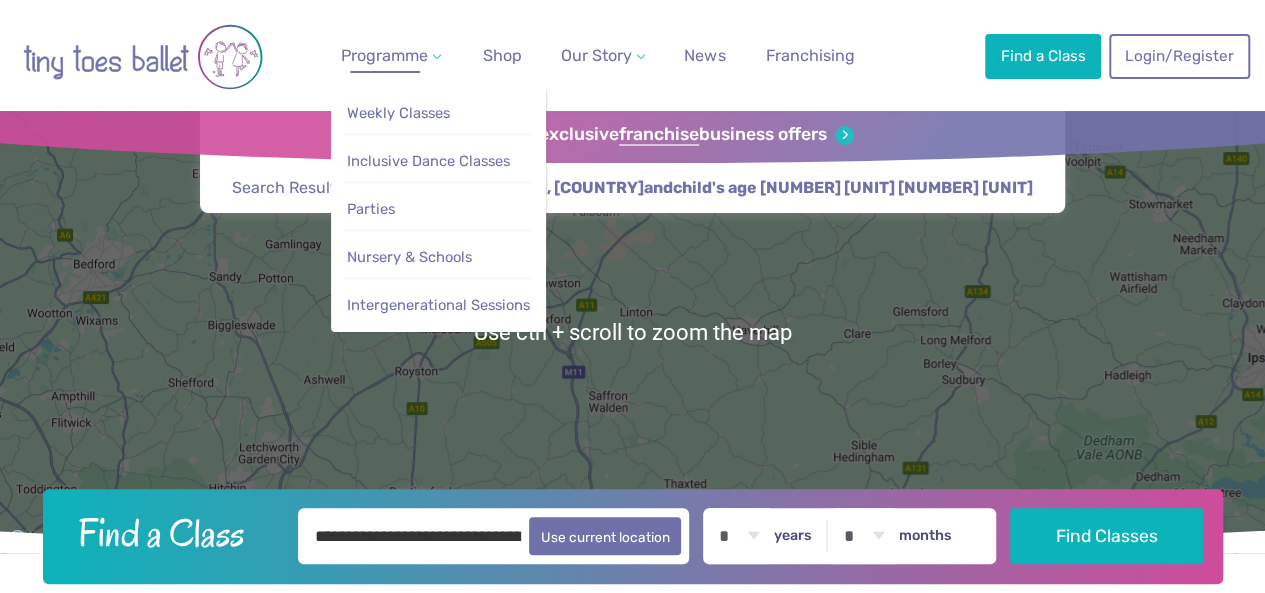 scroll, scrollTop: 0, scrollLeft: 0, axis: both 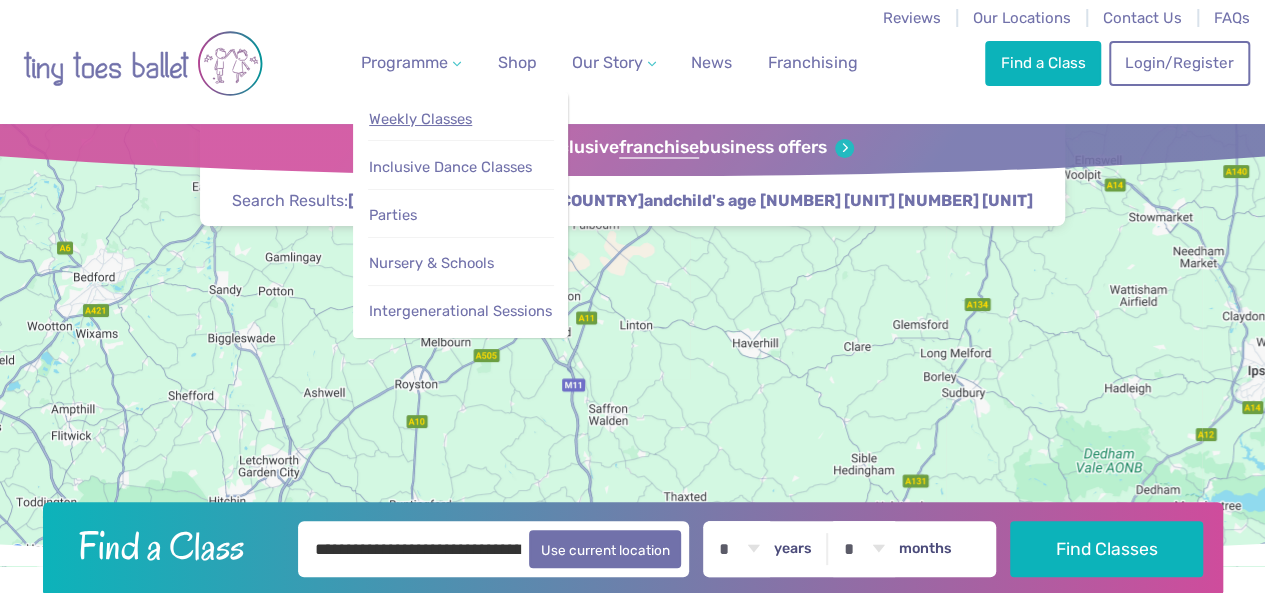 click on "Weekly Classes" at bounding box center [420, 119] 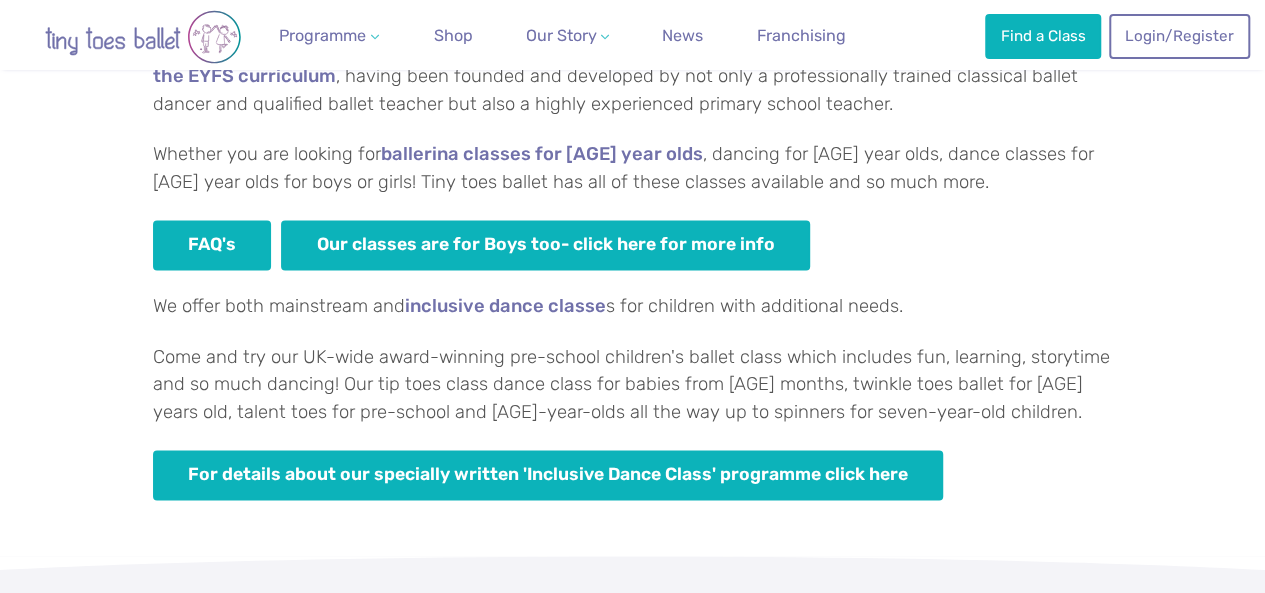 scroll, scrollTop: 1500, scrollLeft: 0, axis: vertical 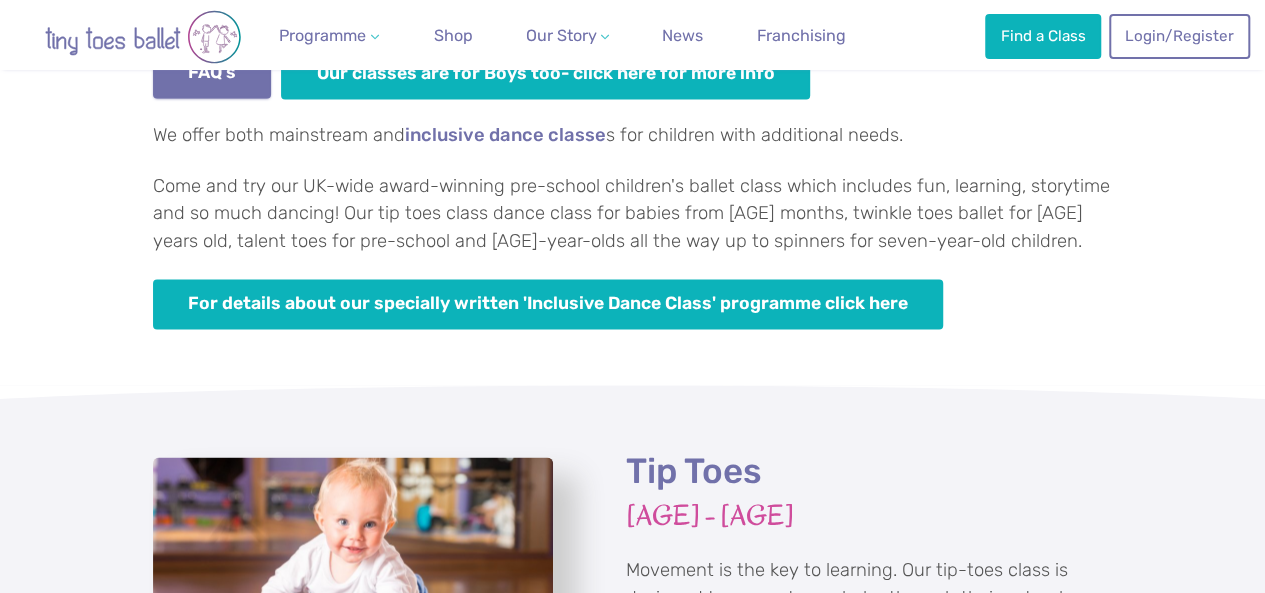 click on "FAQ's" at bounding box center (212, 73) 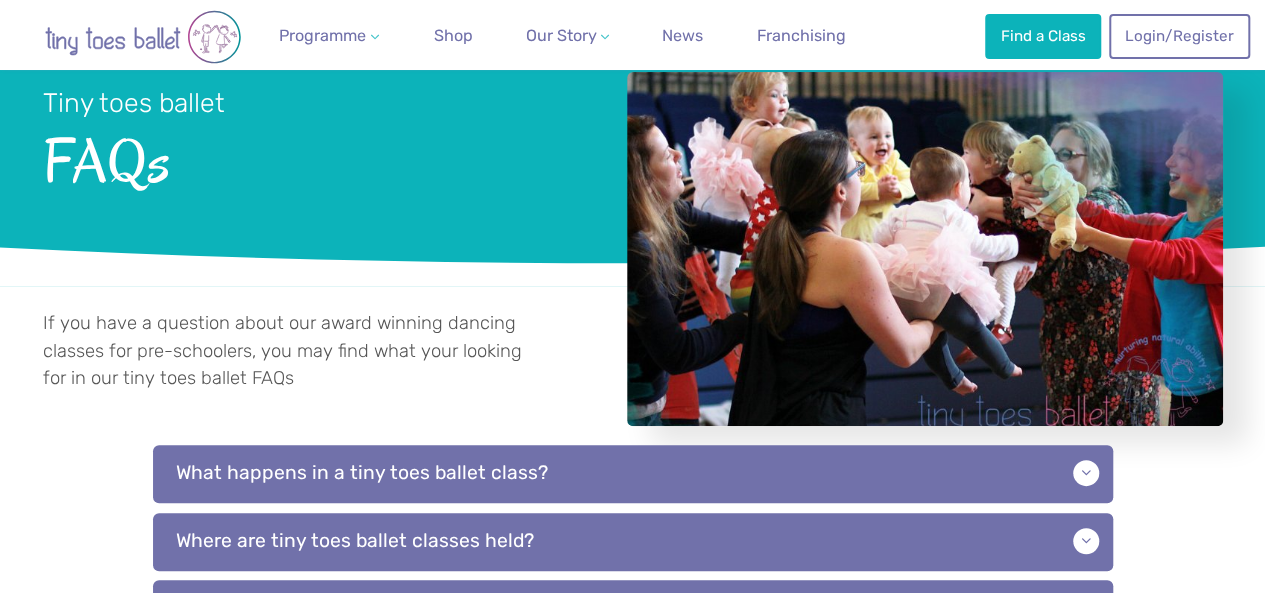 scroll, scrollTop: 300, scrollLeft: 0, axis: vertical 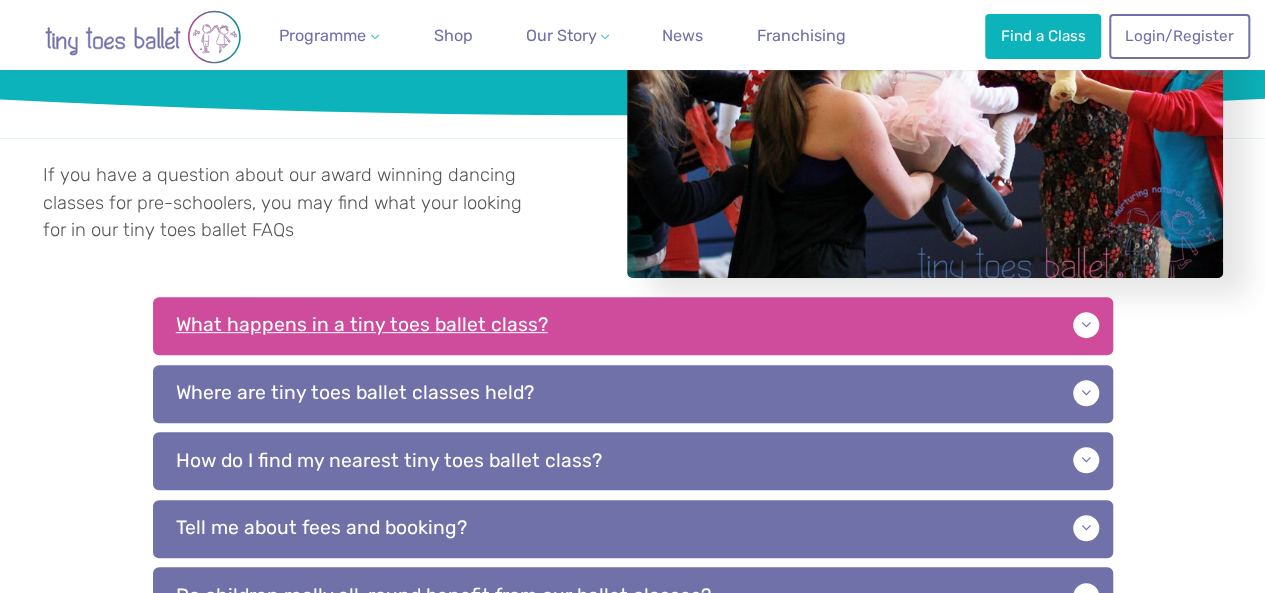 click on "What happens in a tiny toes ballet class?" at bounding box center (633, 326) 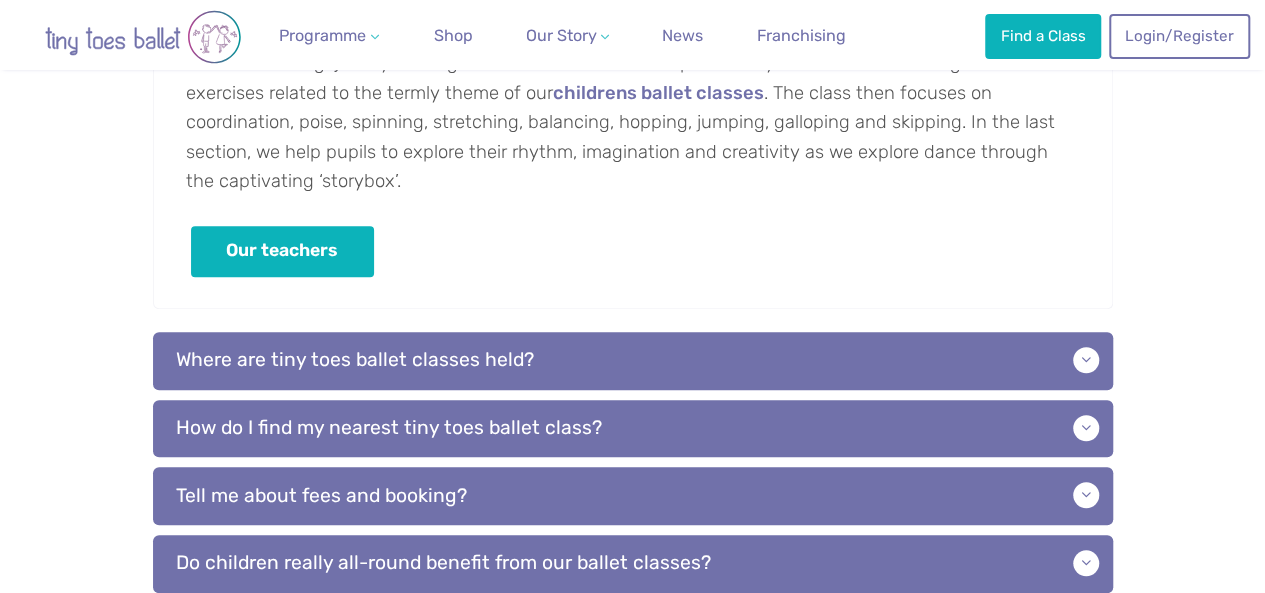 scroll, scrollTop: 900, scrollLeft: 0, axis: vertical 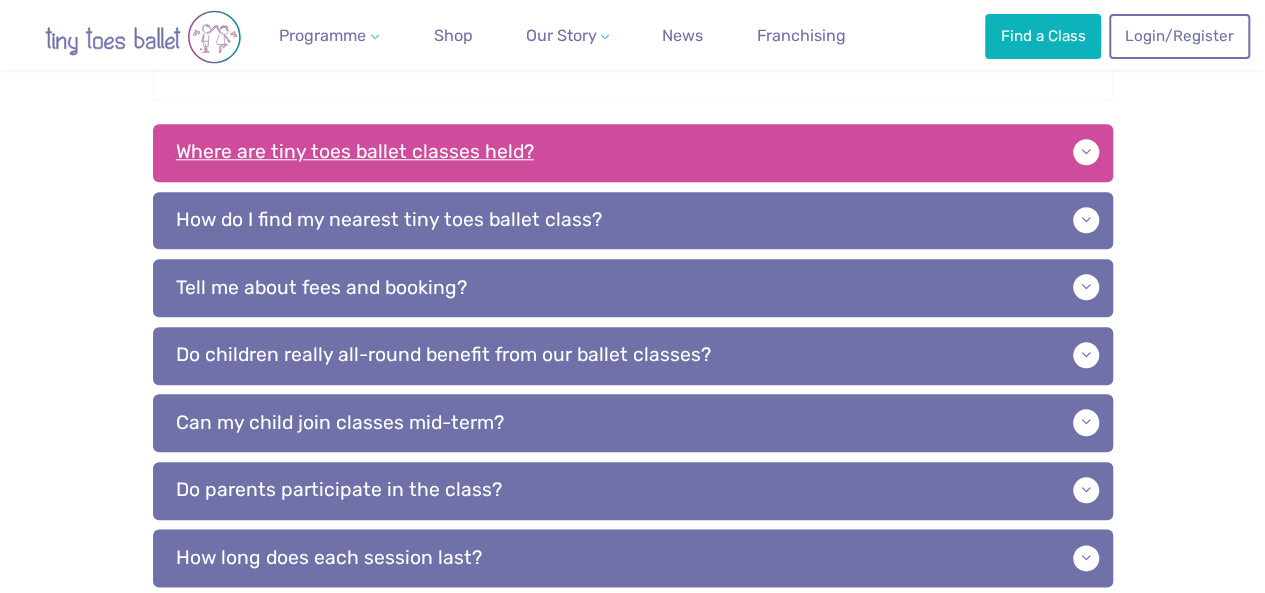 click on "Where are tiny toes ballet classes held?" at bounding box center (633, 153) 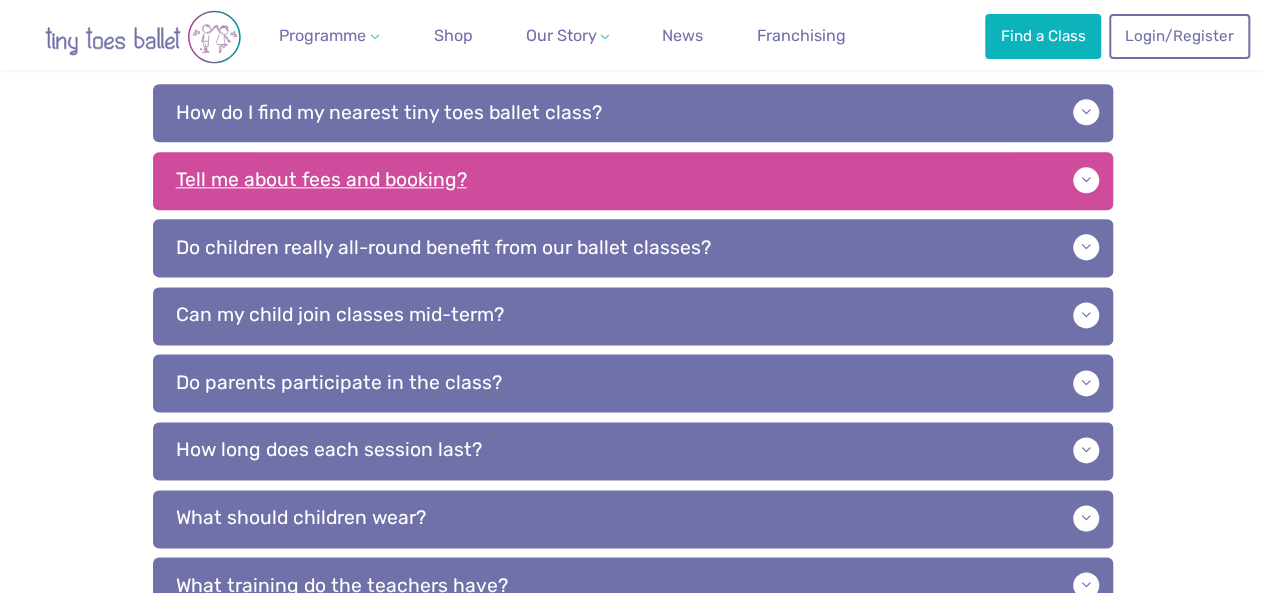 scroll, scrollTop: 1200, scrollLeft: 0, axis: vertical 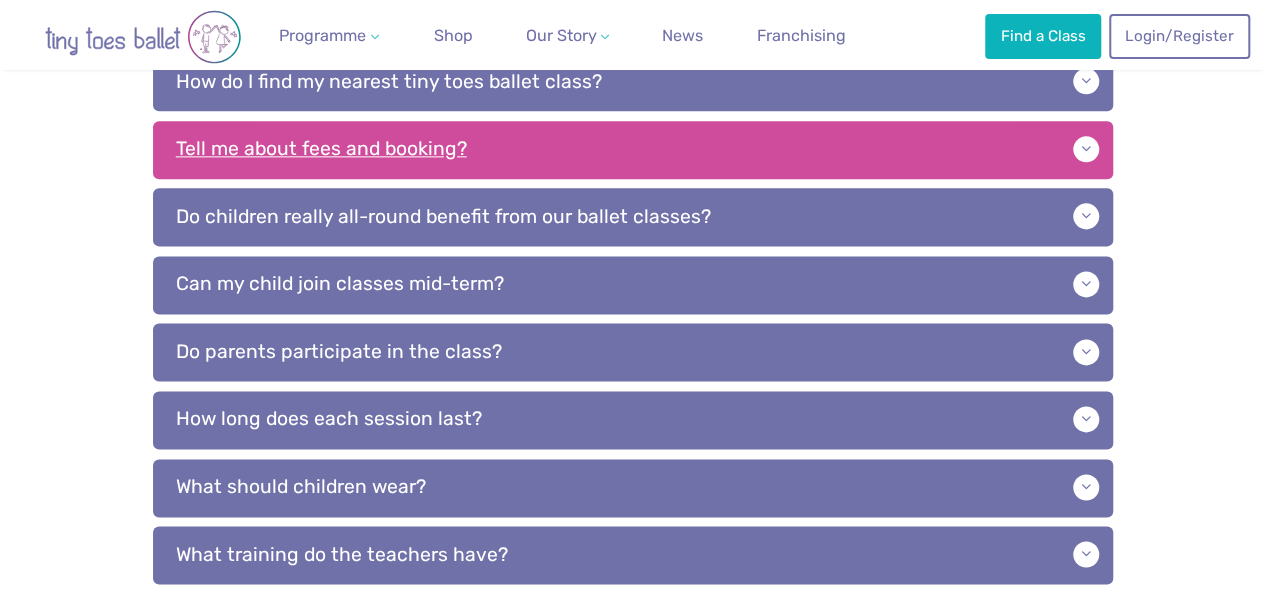 click on "Tell me about fees and booking?" at bounding box center [633, 150] 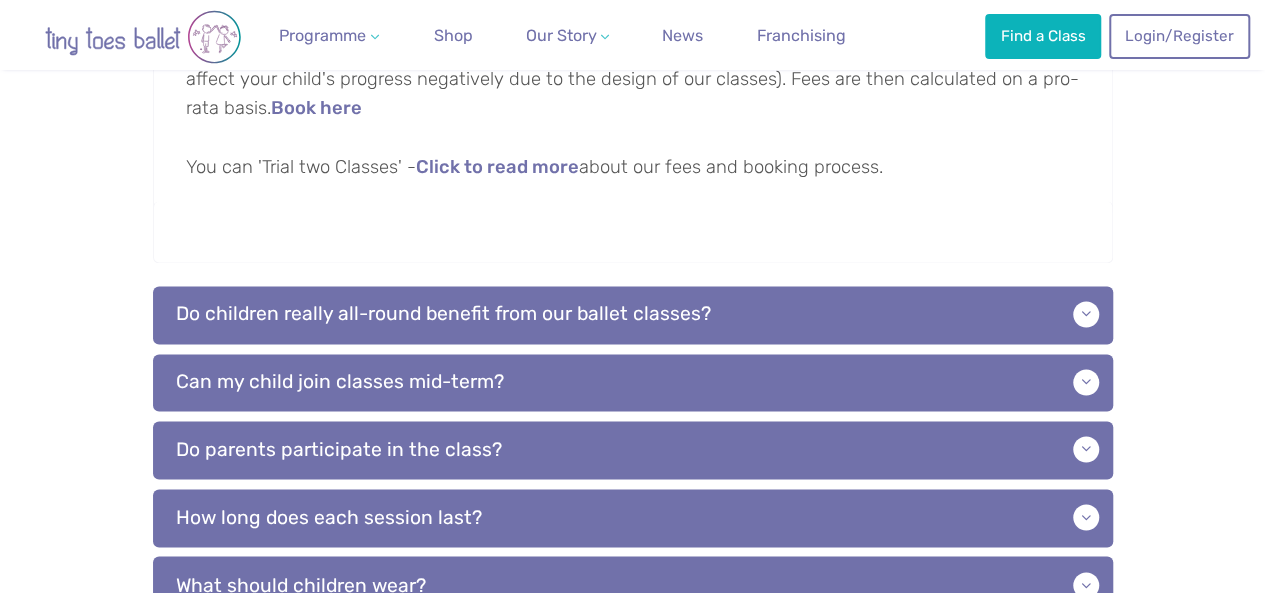 scroll, scrollTop: 1600, scrollLeft: 0, axis: vertical 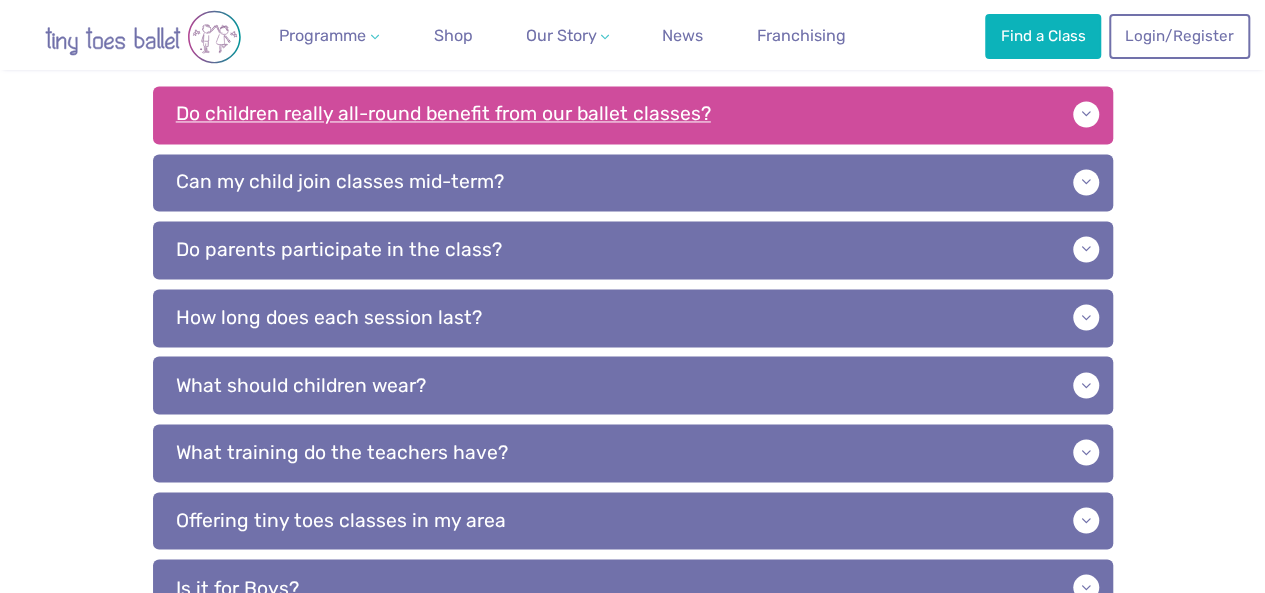 click on "Do children really all-round benefit from our ballet classes?" at bounding box center [633, 115] 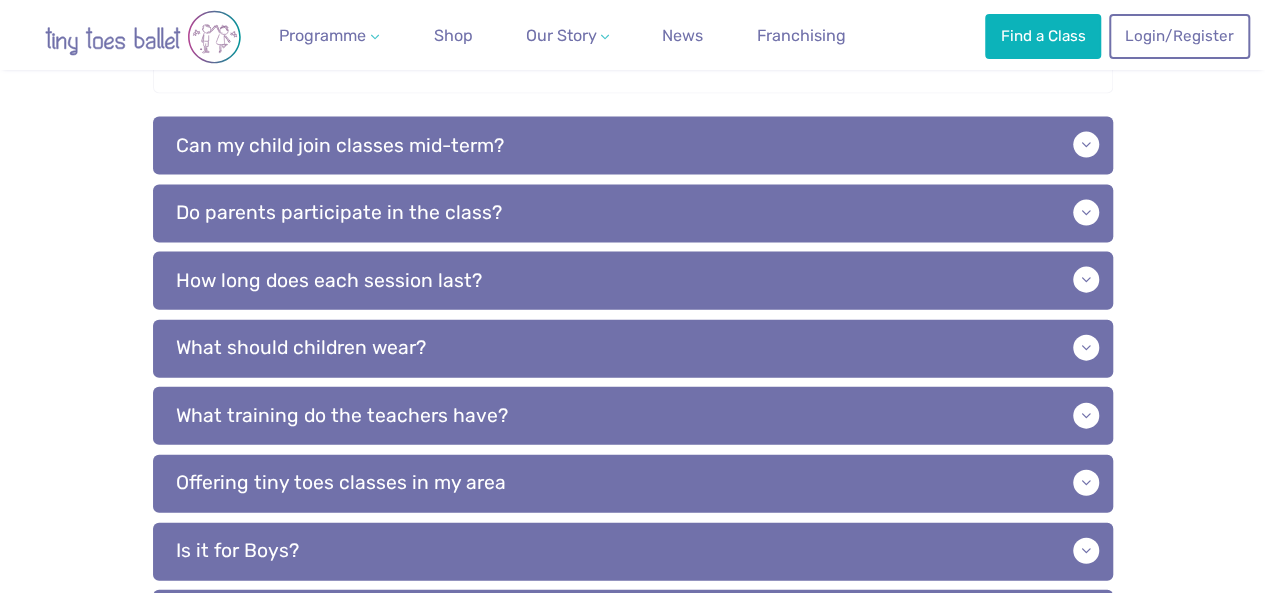 scroll, scrollTop: 2100, scrollLeft: 0, axis: vertical 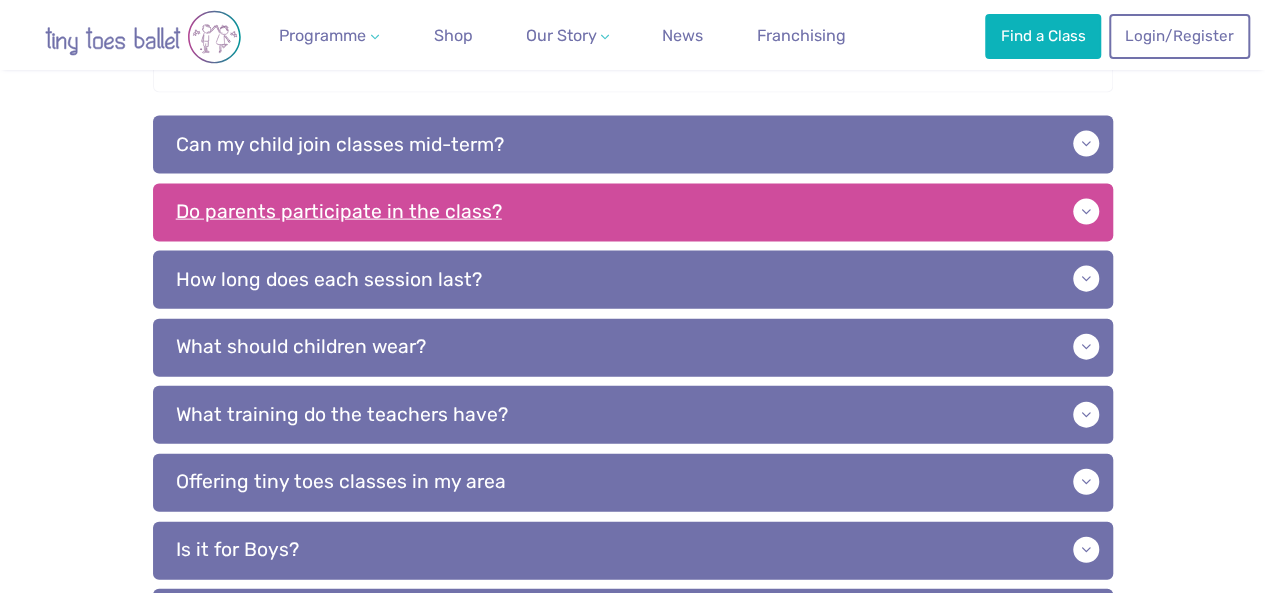 click on "Do parents participate in the class?" at bounding box center (633, 213) 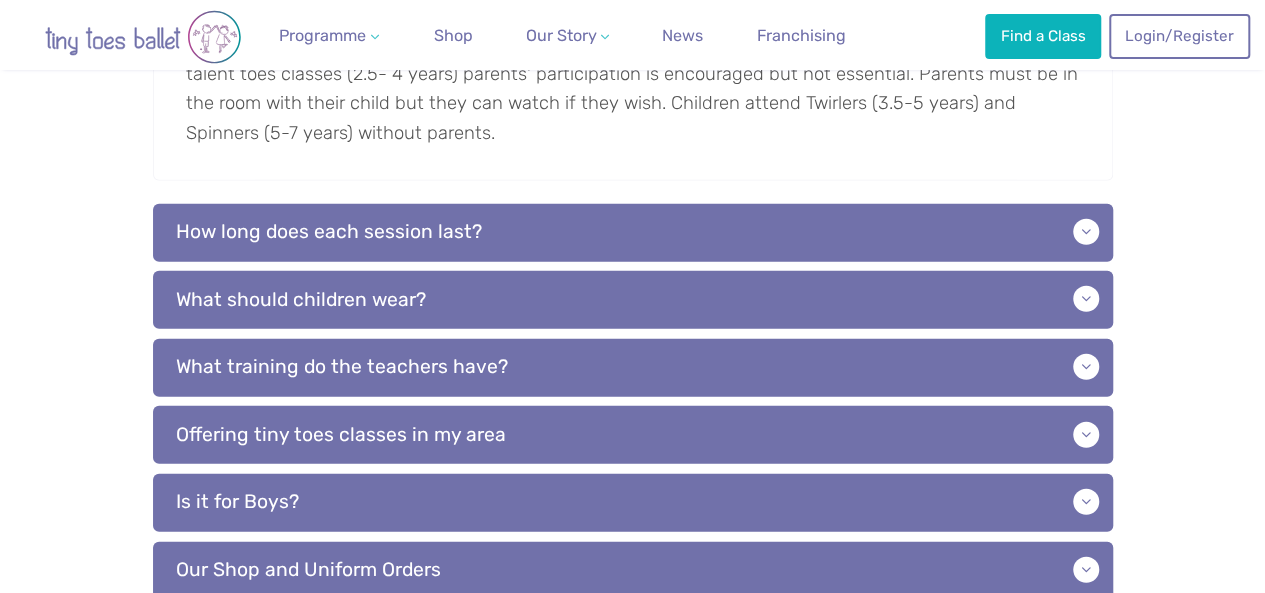 scroll, scrollTop: 2400, scrollLeft: 0, axis: vertical 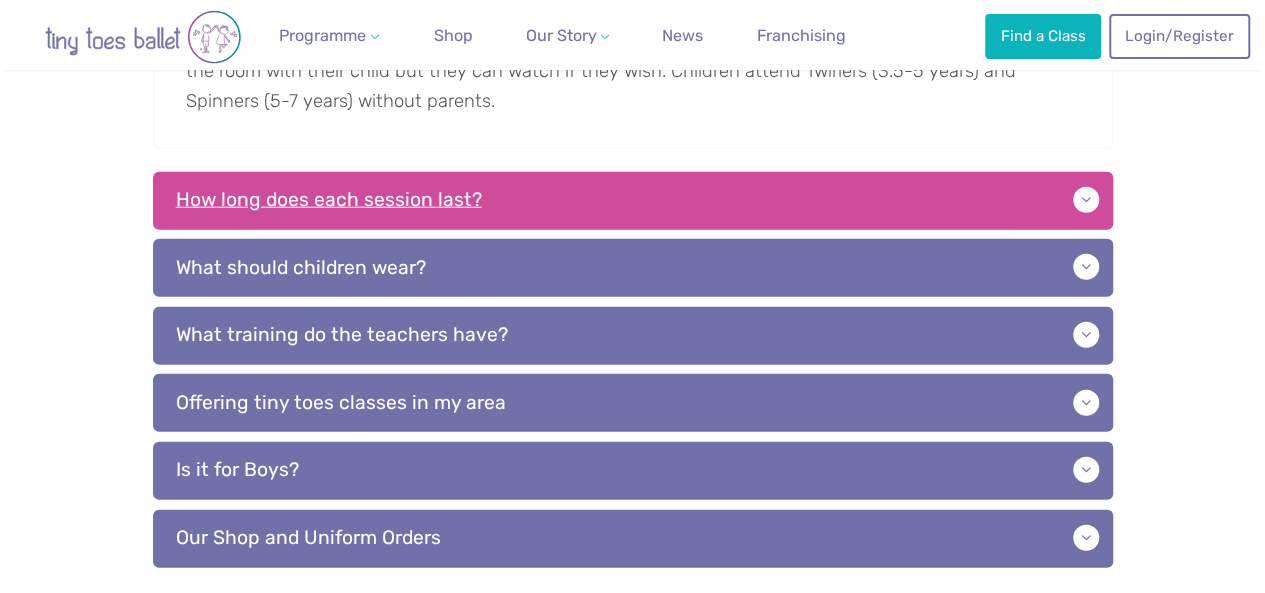 click on "How long does each session last?" at bounding box center [633, 201] 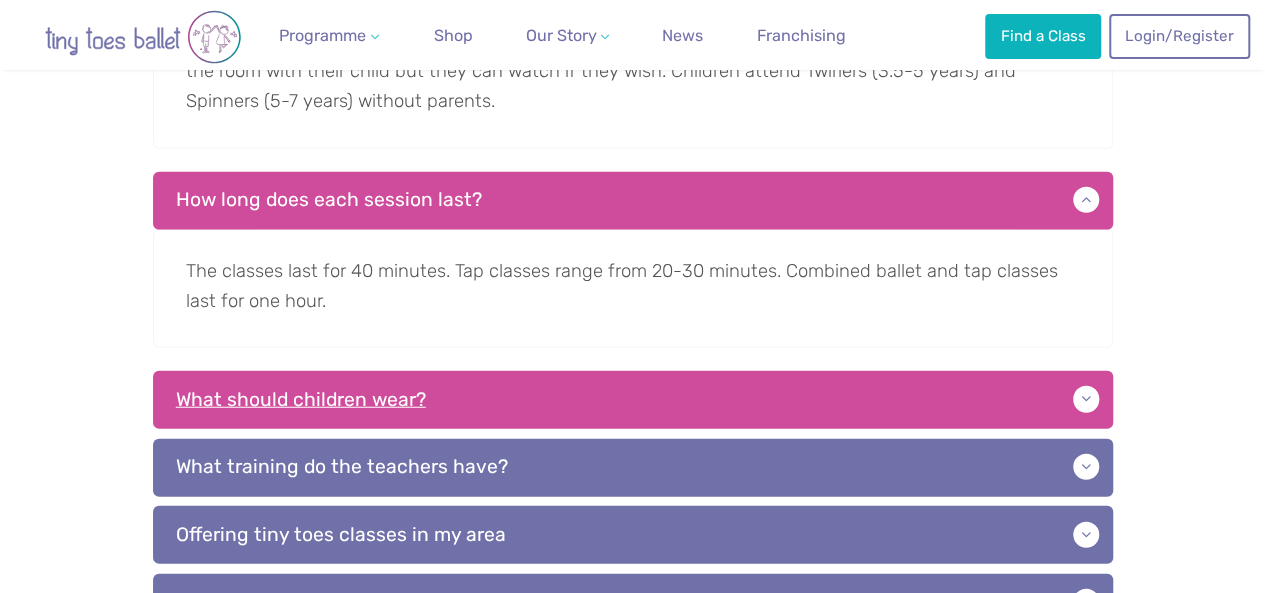 click on "What should children wear?" at bounding box center [633, 400] 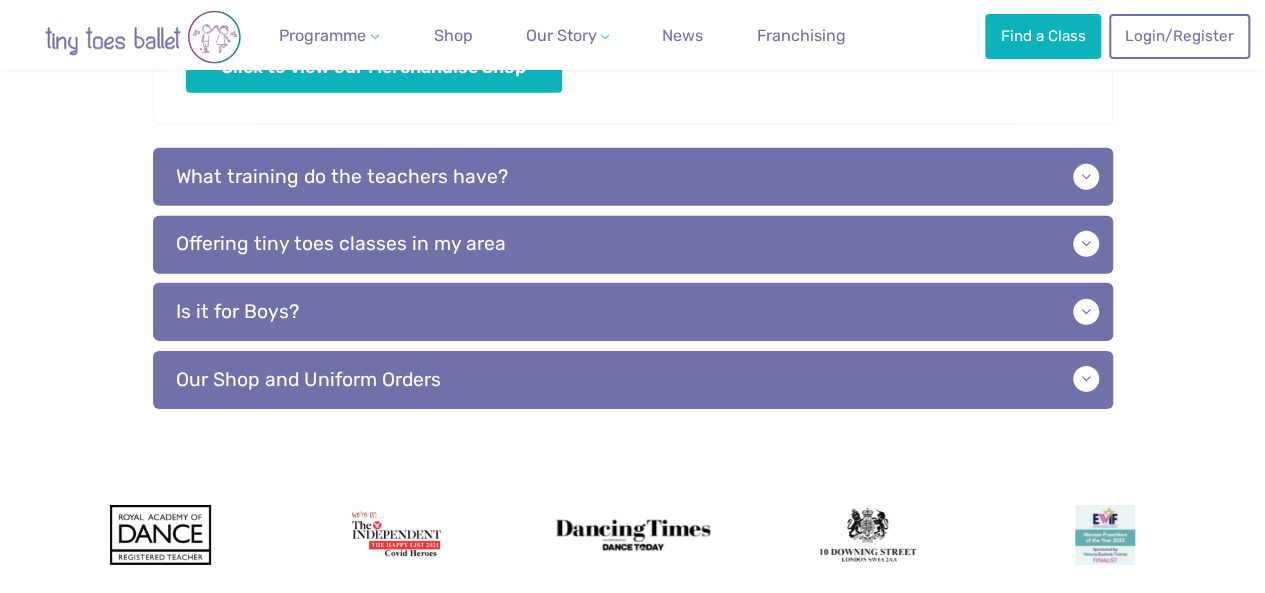 scroll, scrollTop: 3000, scrollLeft: 0, axis: vertical 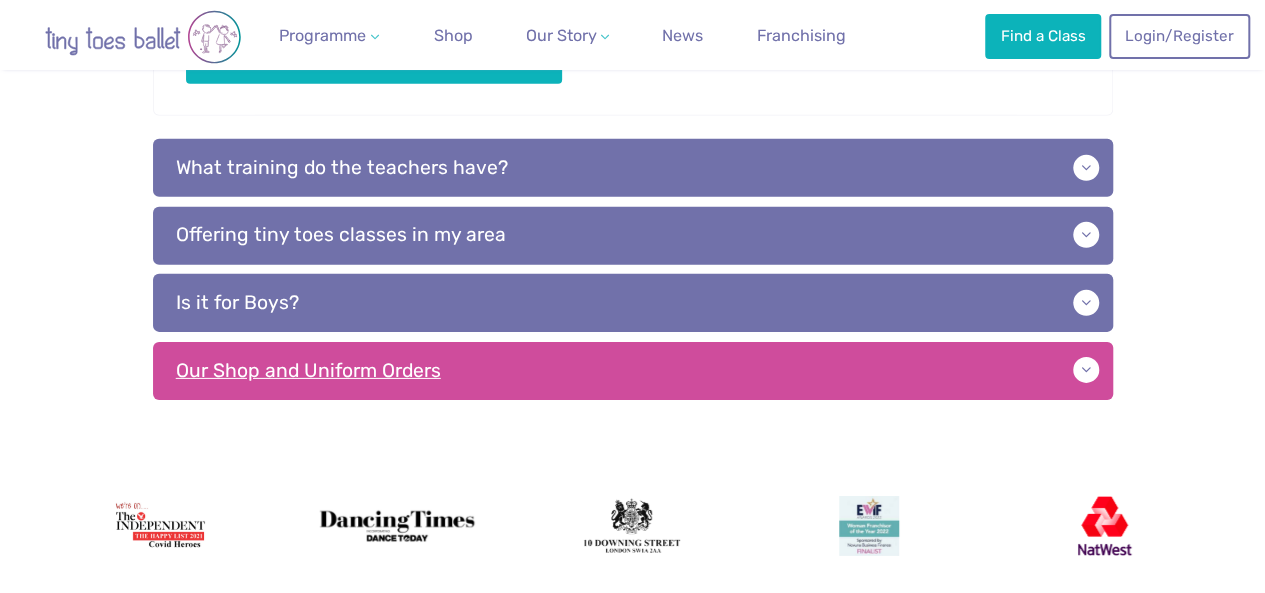 click on "Our Shop and Uniform Orders" at bounding box center (633, 371) 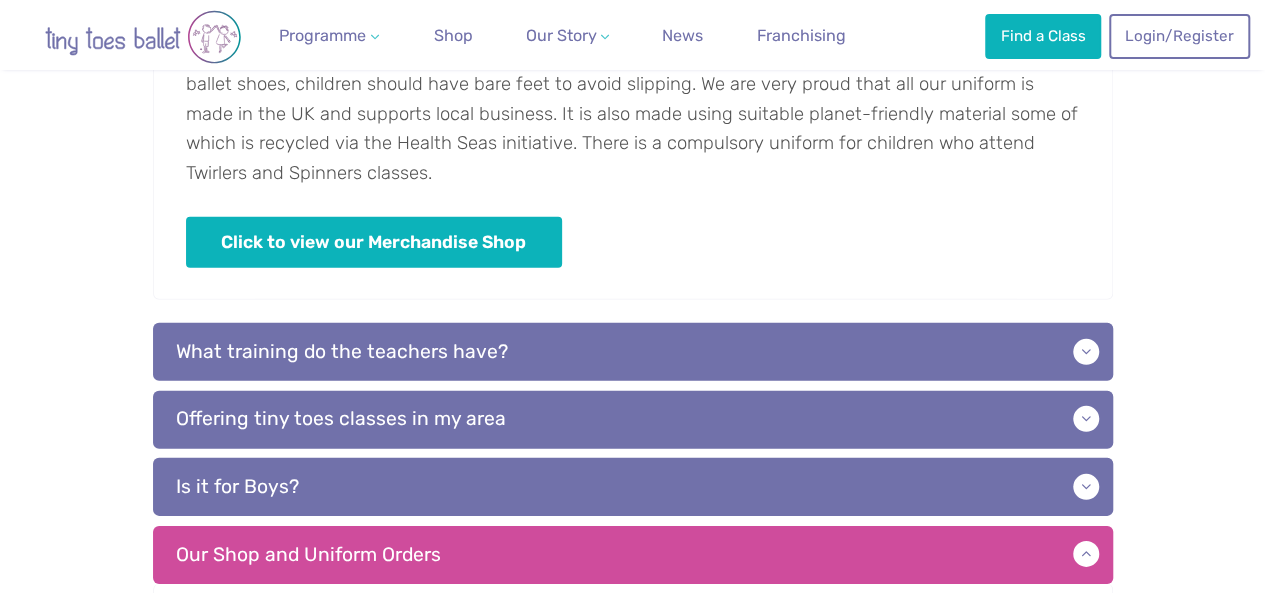 scroll, scrollTop: 2800, scrollLeft: 0, axis: vertical 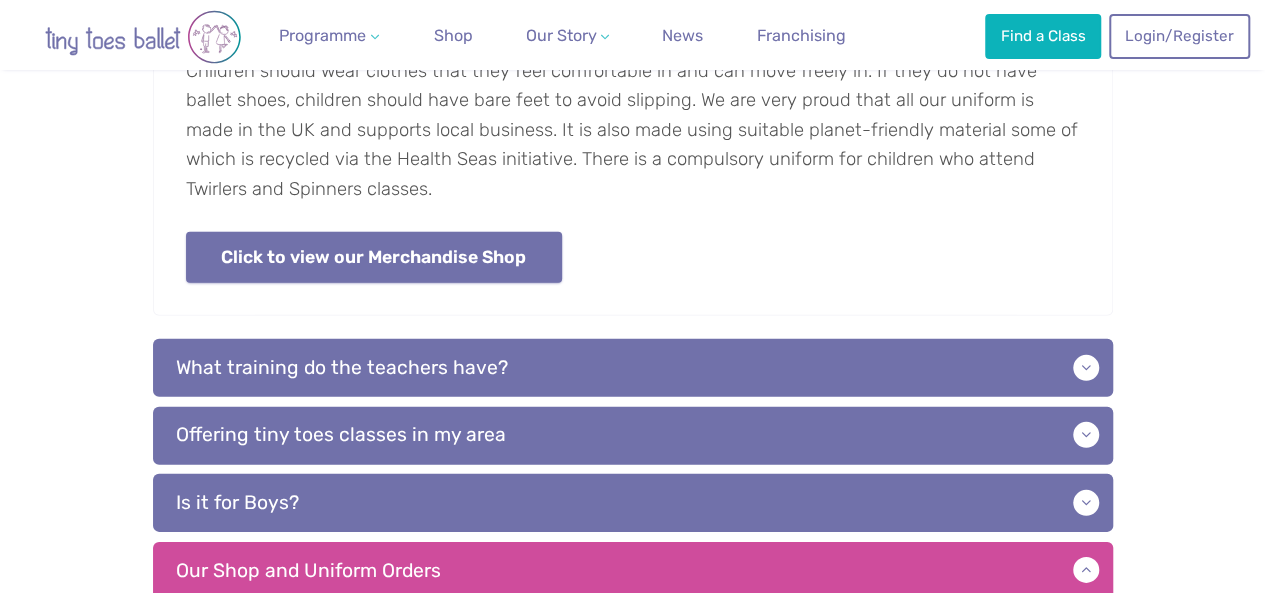 click on "Click to view our Merchandise Shop" at bounding box center [374, 257] 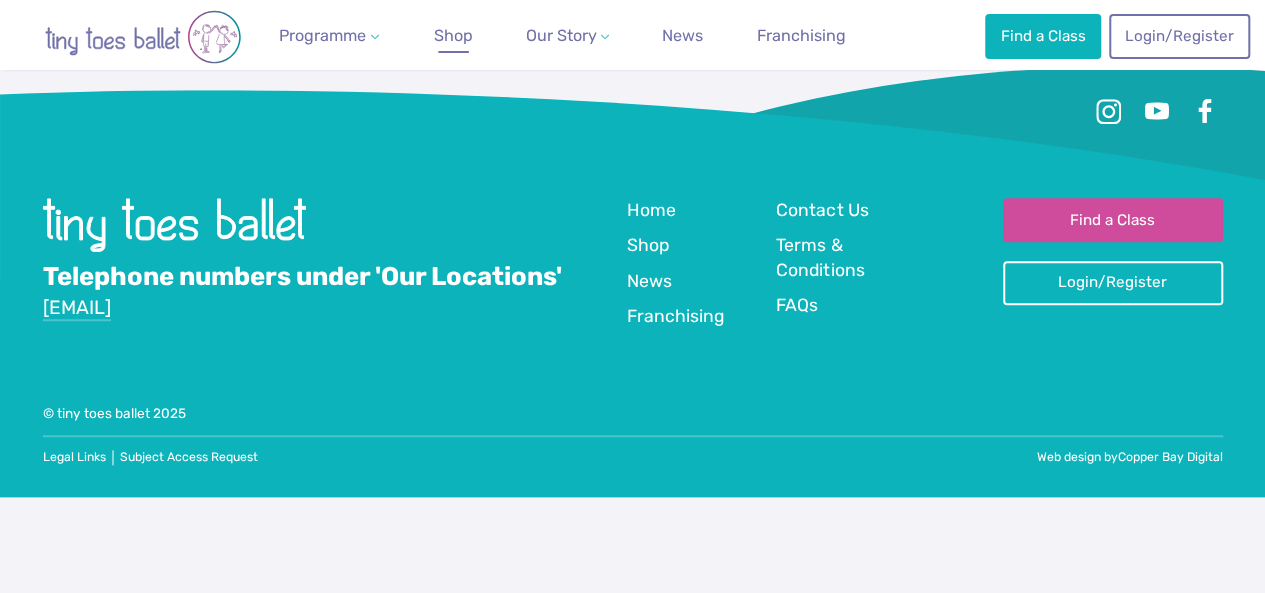 scroll, scrollTop: 990, scrollLeft: 0, axis: vertical 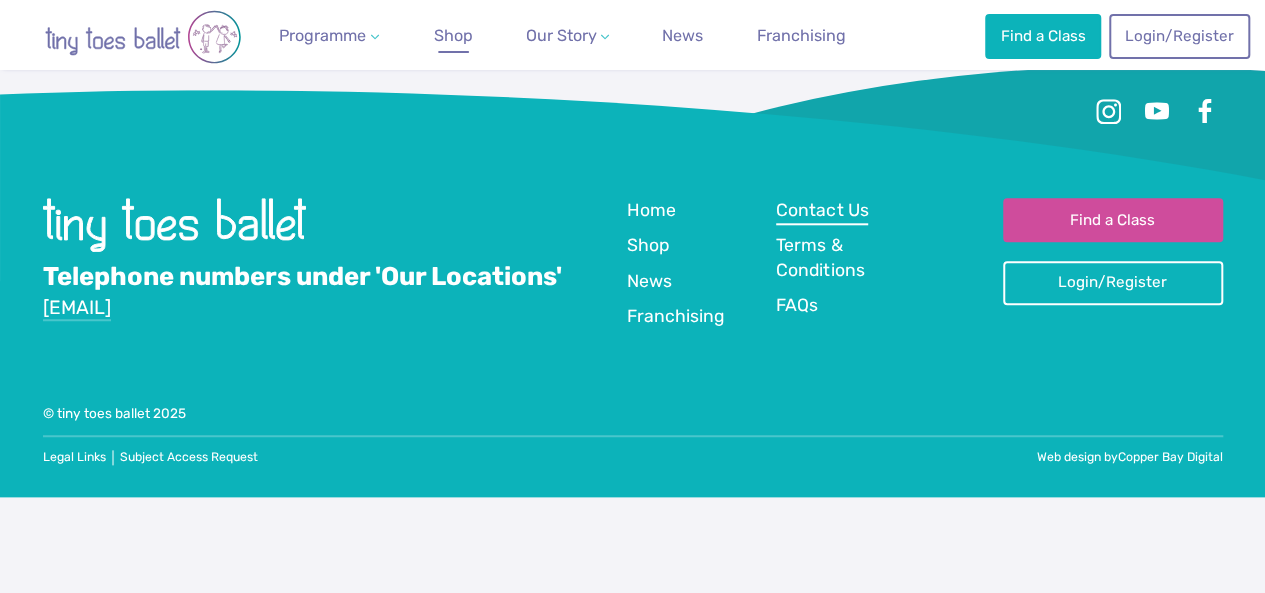 click on "Contact Us" at bounding box center (822, 210) 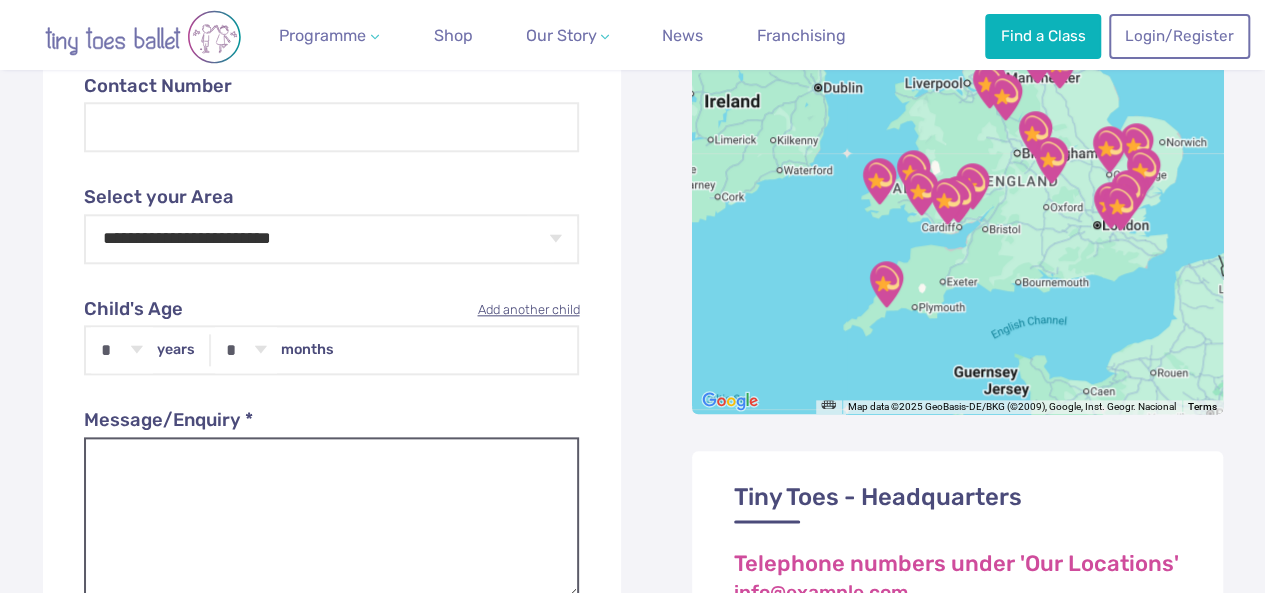 scroll, scrollTop: 1100, scrollLeft: 0, axis: vertical 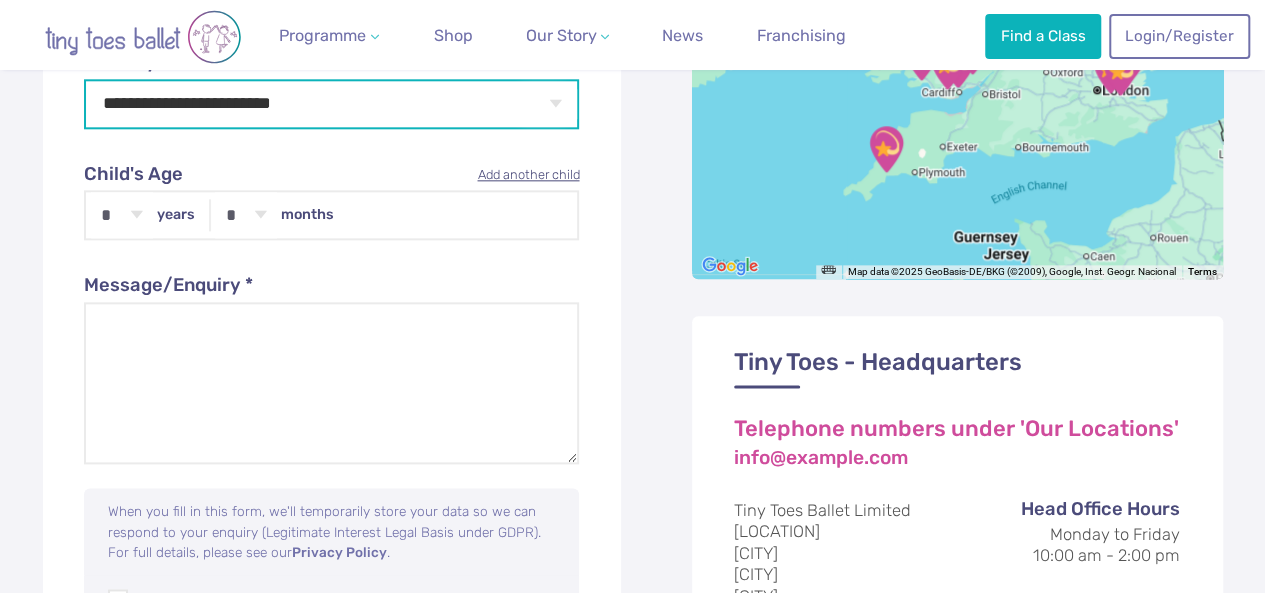 click on "[PHONE_NUMBER]" at bounding box center (332, 104) 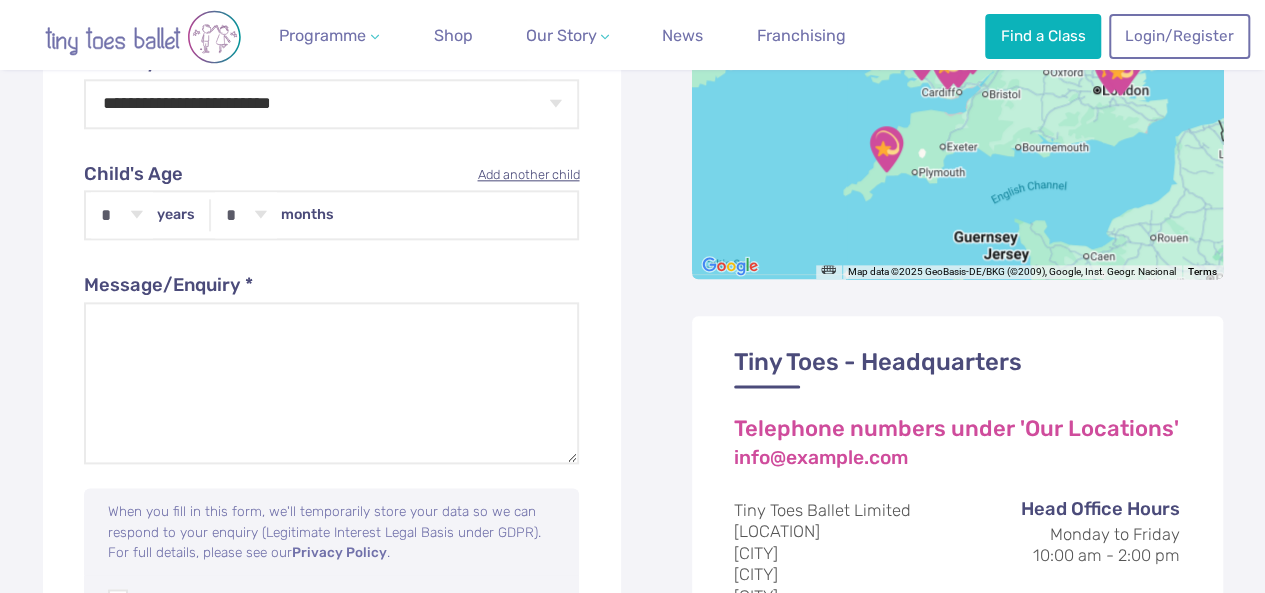 click on "**********" at bounding box center [332, 283] 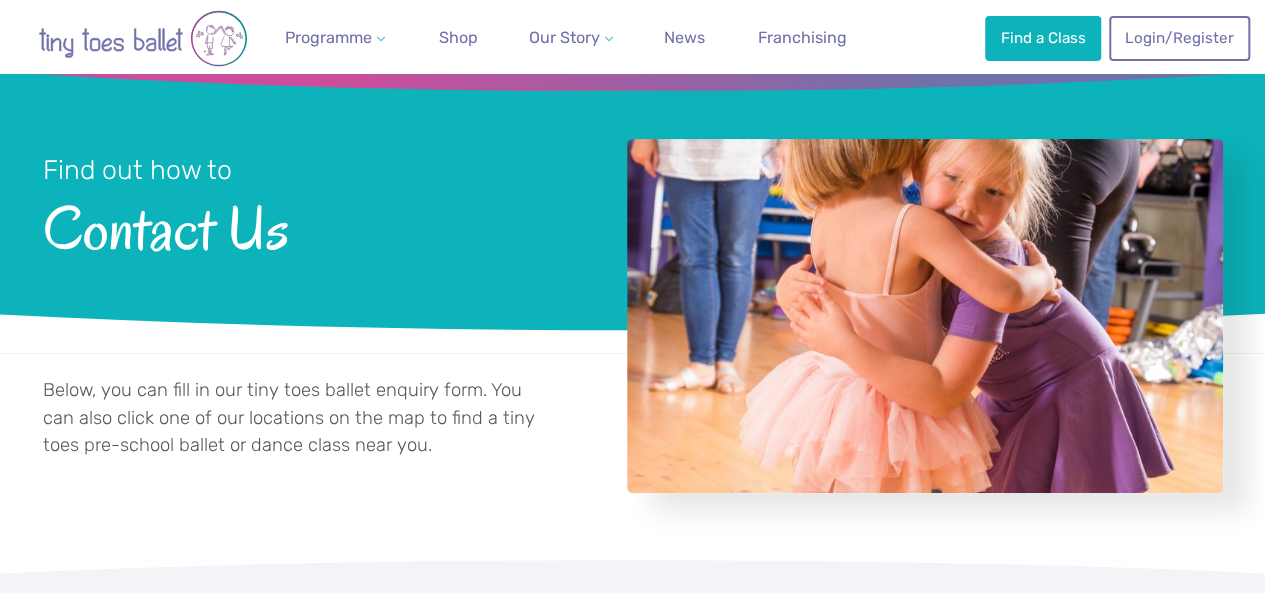 scroll, scrollTop: 0, scrollLeft: 0, axis: both 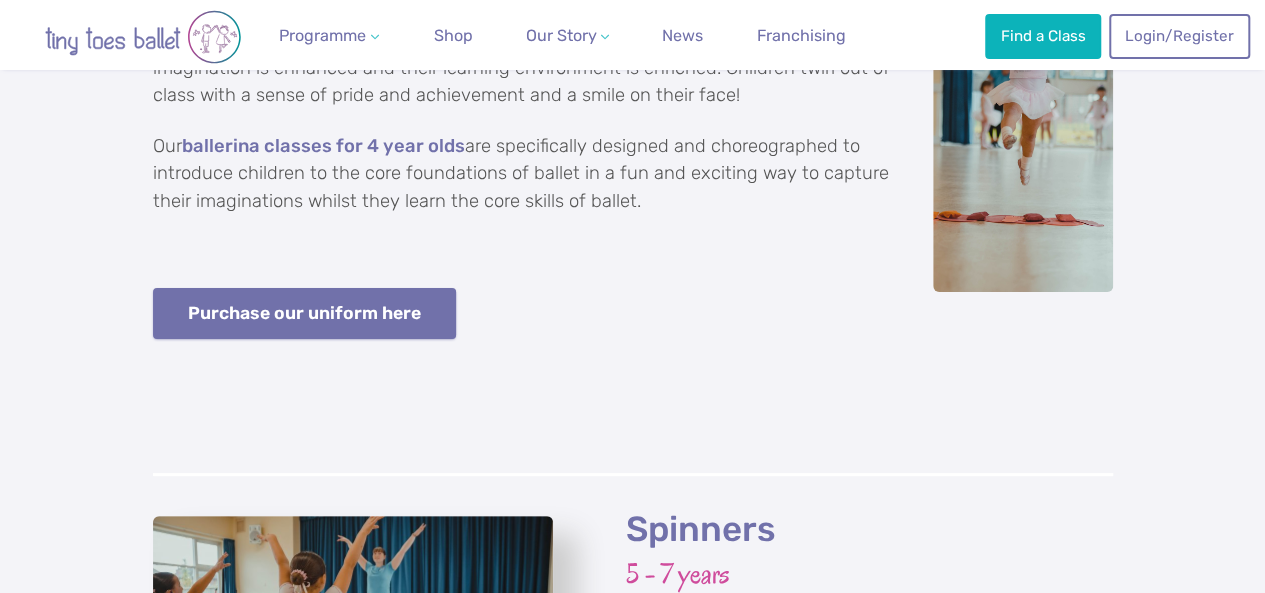 click on "Purchase our uniform here" at bounding box center (305, 313) 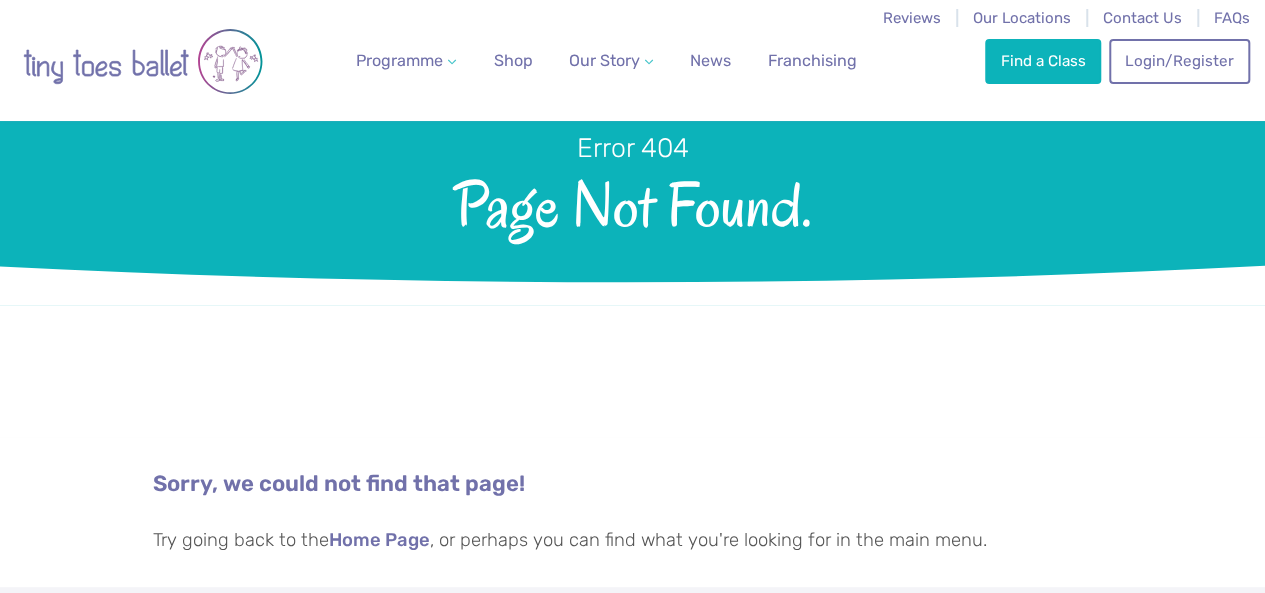 scroll, scrollTop: 0, scrollLeft: 0, axis: both 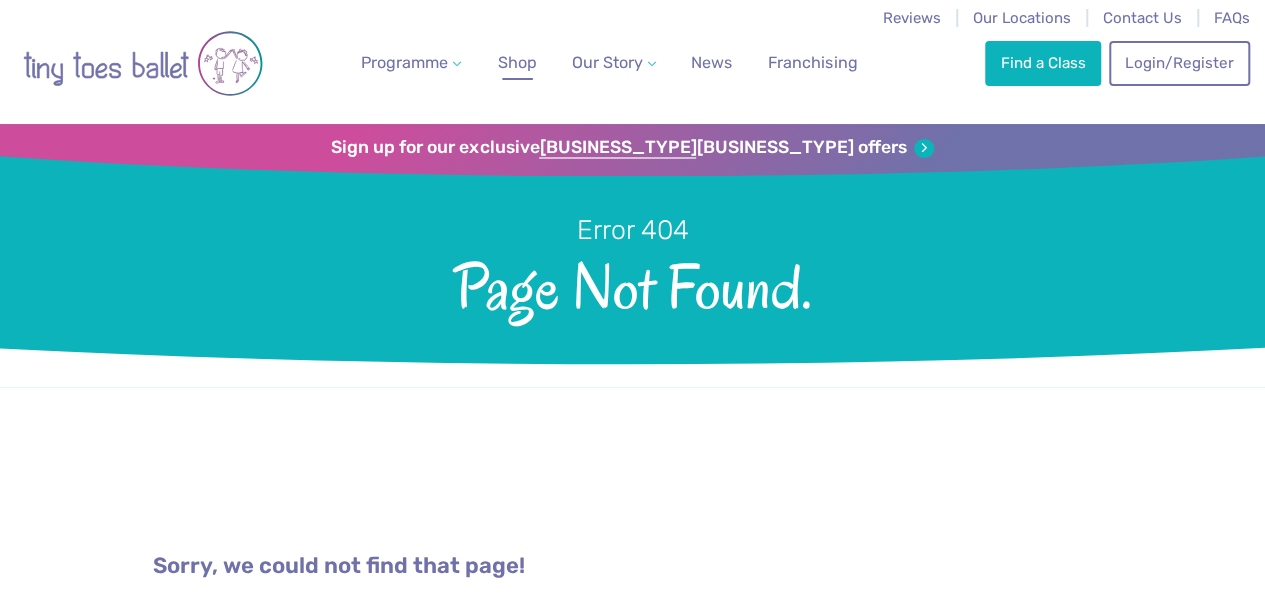 click on "Shop" at bounding box center [517, 62] 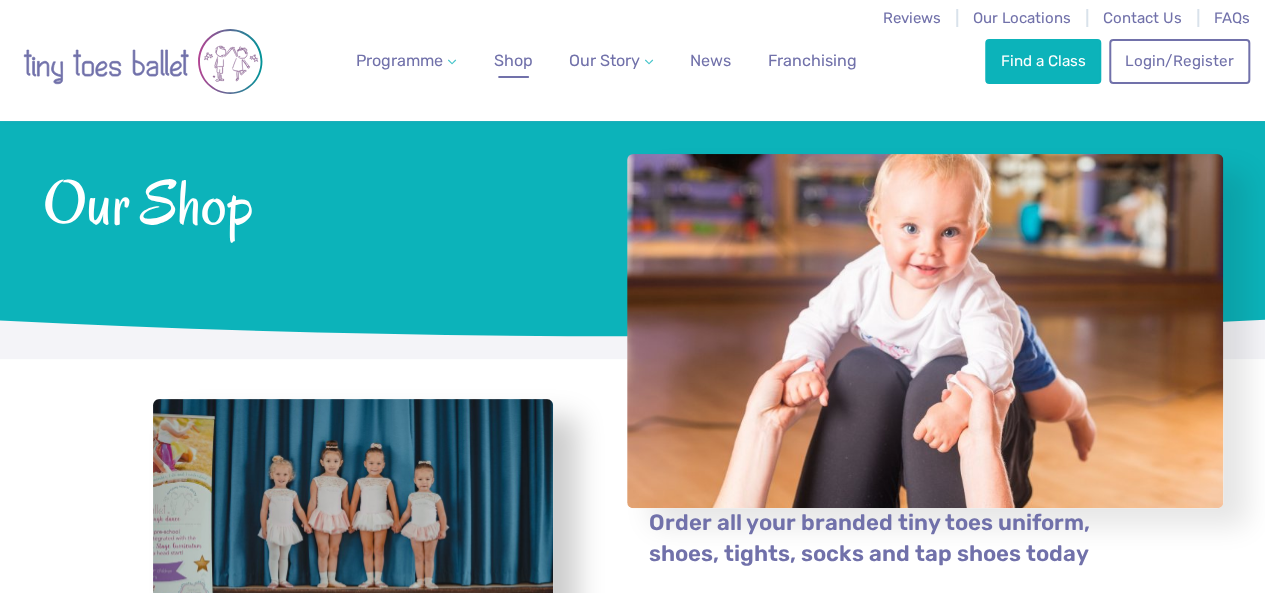 scroll, scrollTop: 300, scrollLeft: 0, axis: vertical 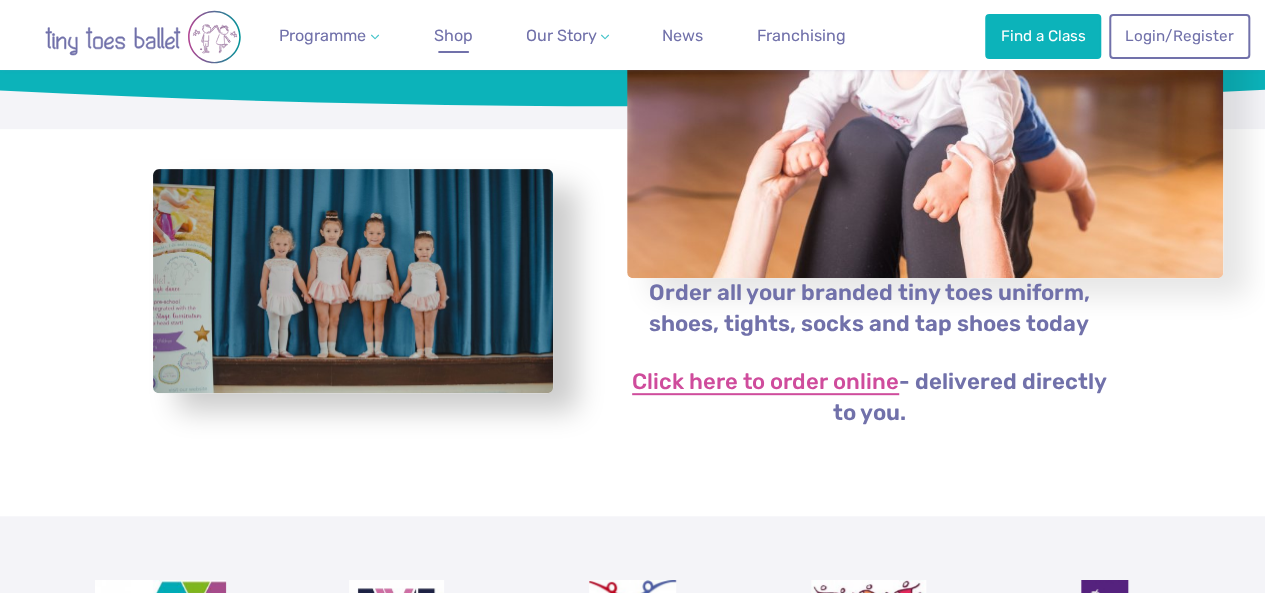 click on "Click here to order online" at bounding box center [765, 383] 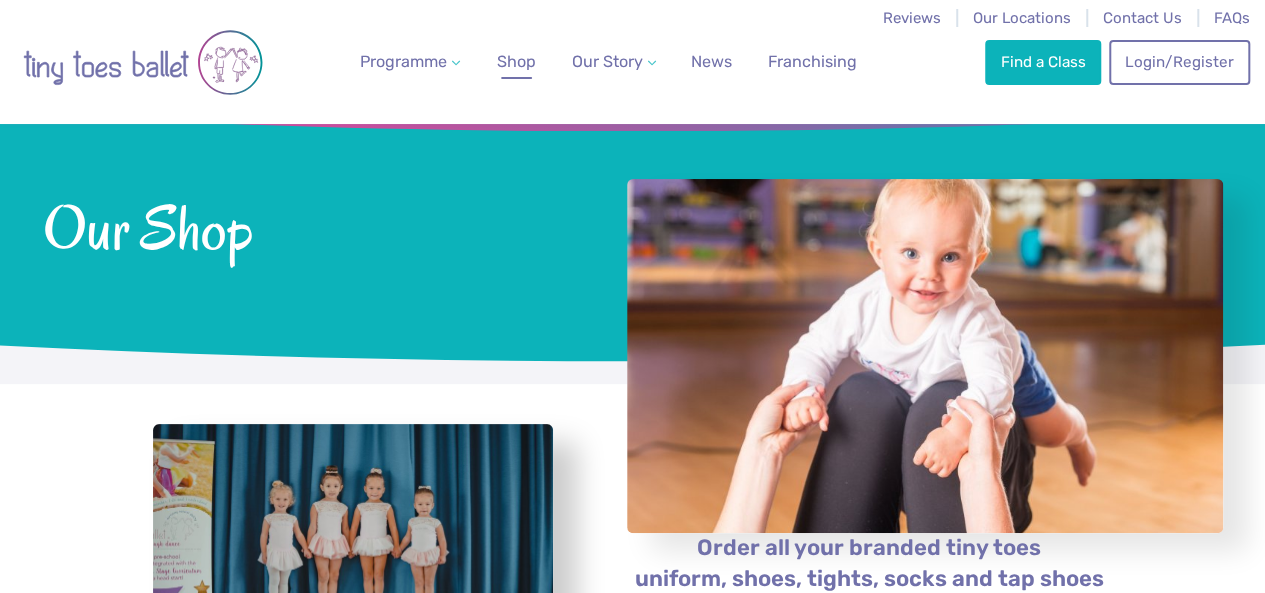 scroll, scrollTop: 0, scrollLeft: 0, axis: both 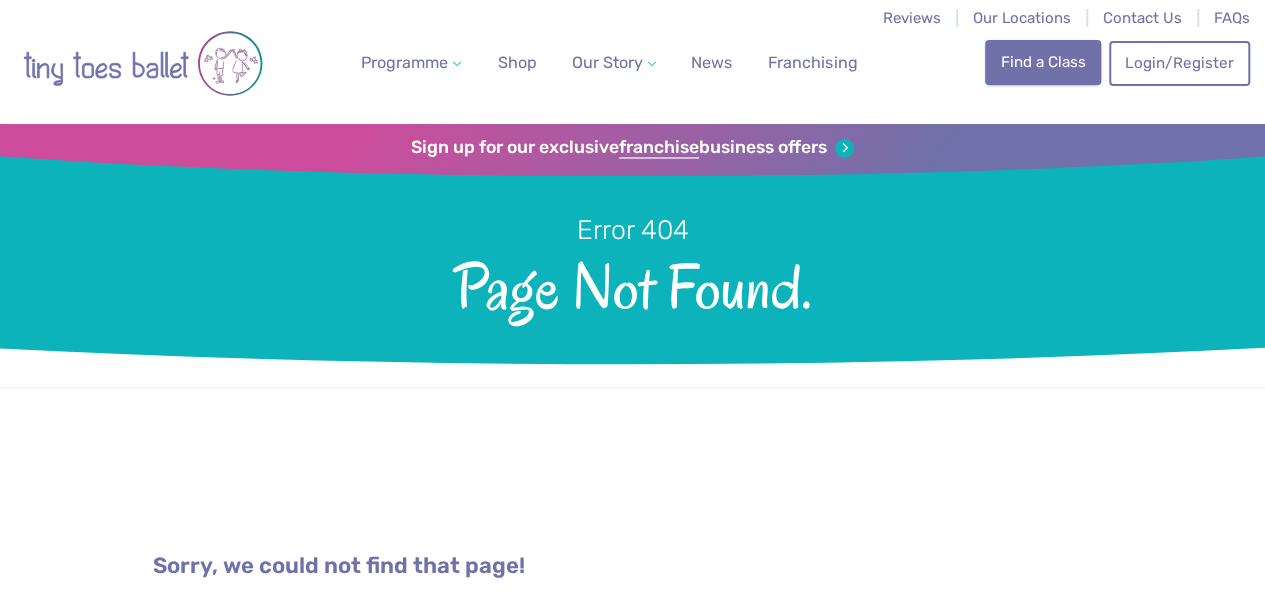 click on "Find a Class" at bounding box center [1043, 62] 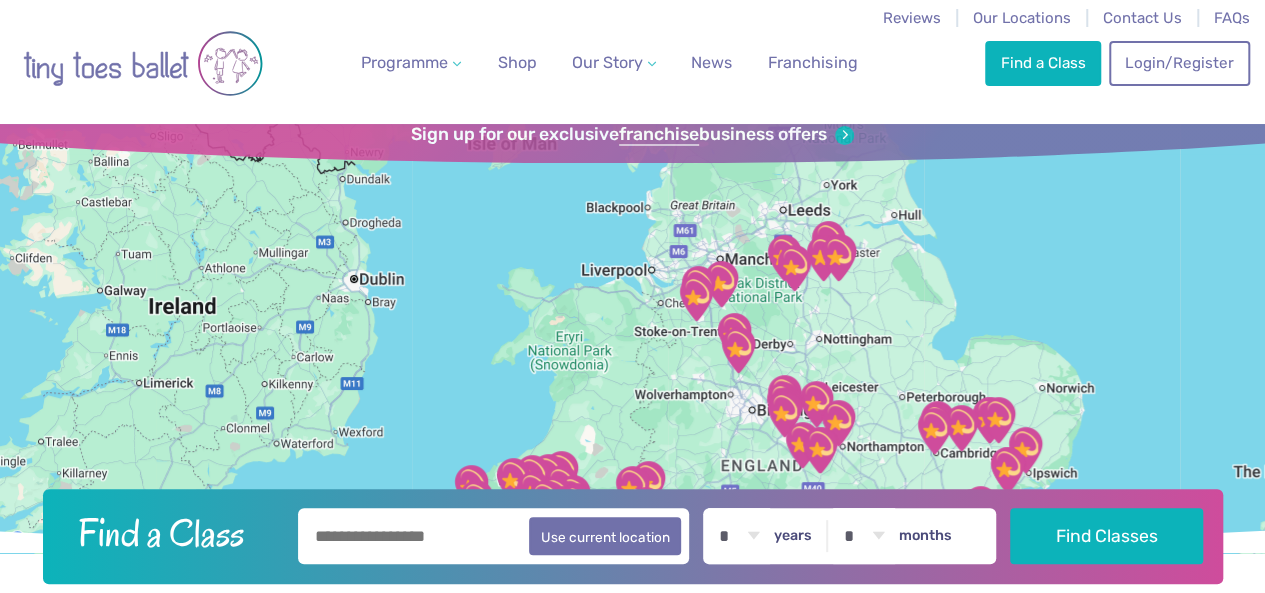 scroll, scrollTop: 0, scrollLeft: 0, axis: both 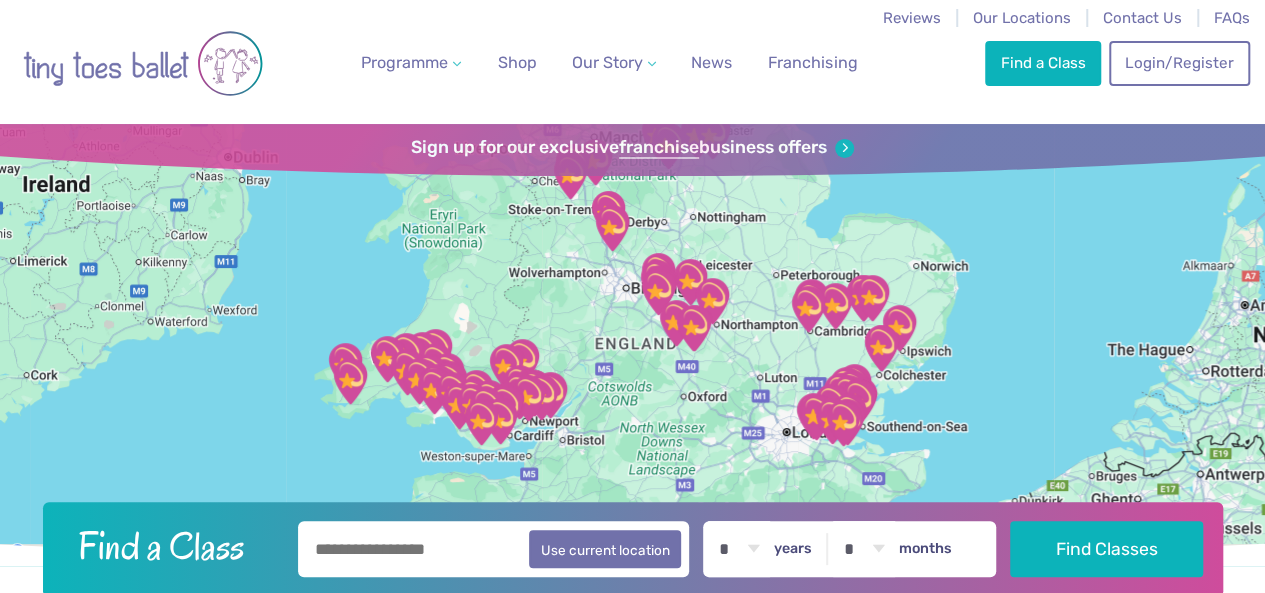 drag, startPoint x: 943, startPoint y: 483, endPoint x: 799, endPoint y: 326, distance: 213.03755 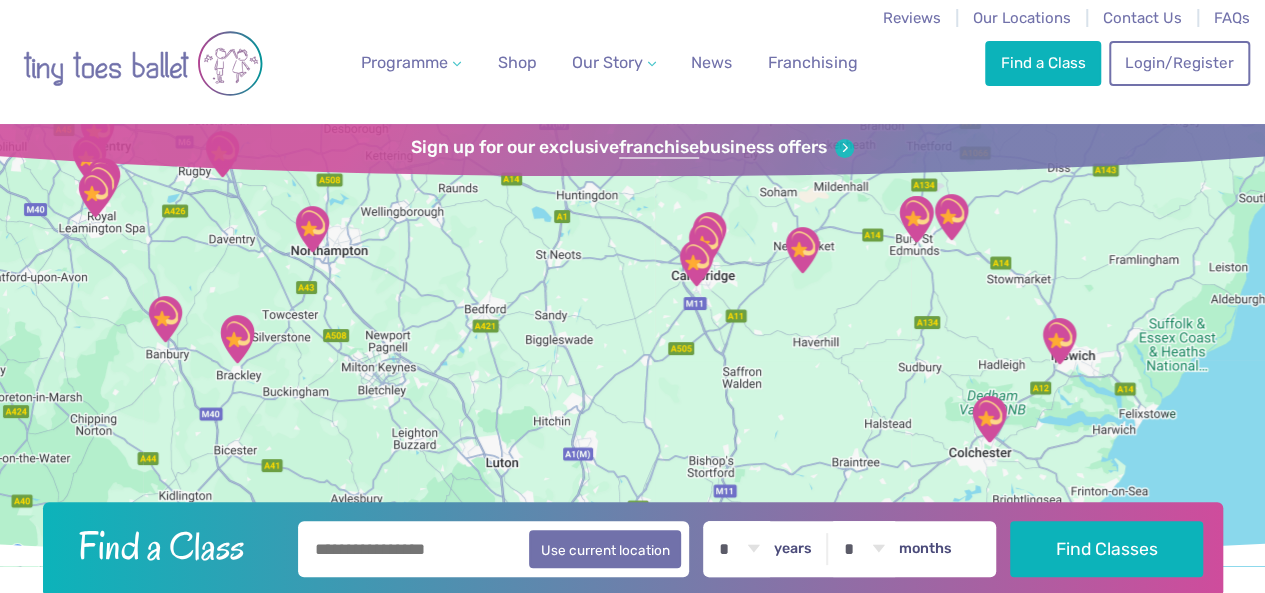 drag, startPoint x: 959, startPoint y: 255, endPoint x: 917, endPoint y: 315, distance: 73.239334 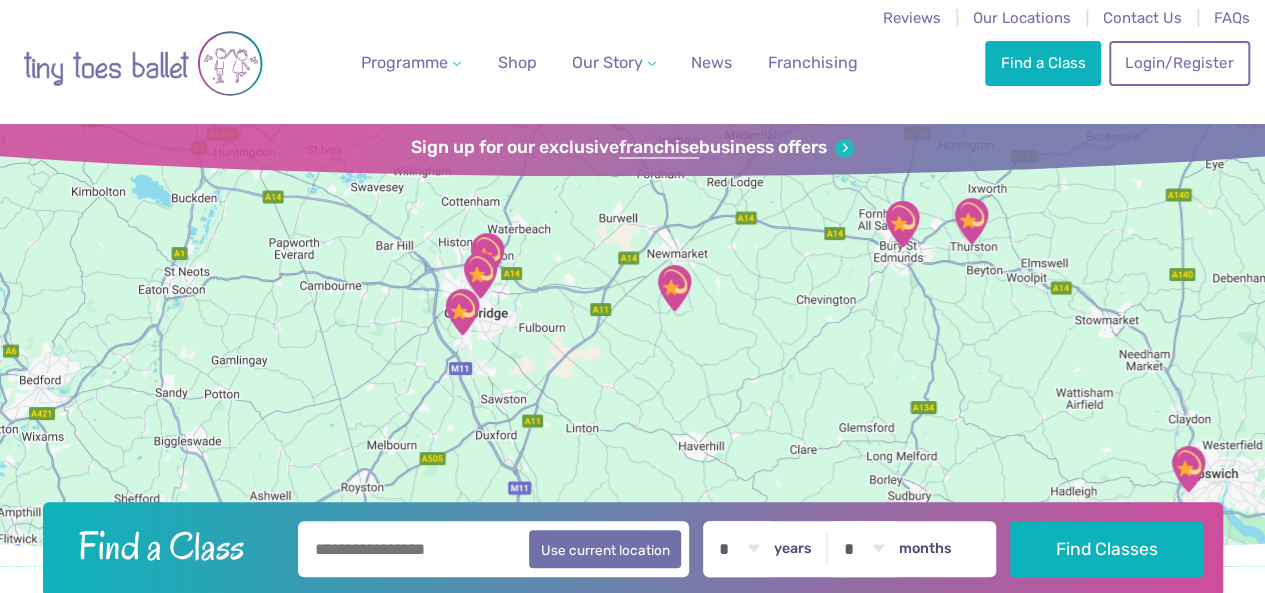 drag, startPoint x: 925, startPoint y: 241, endPoint x: 933, endPoint y: 299, distance: 58.549126 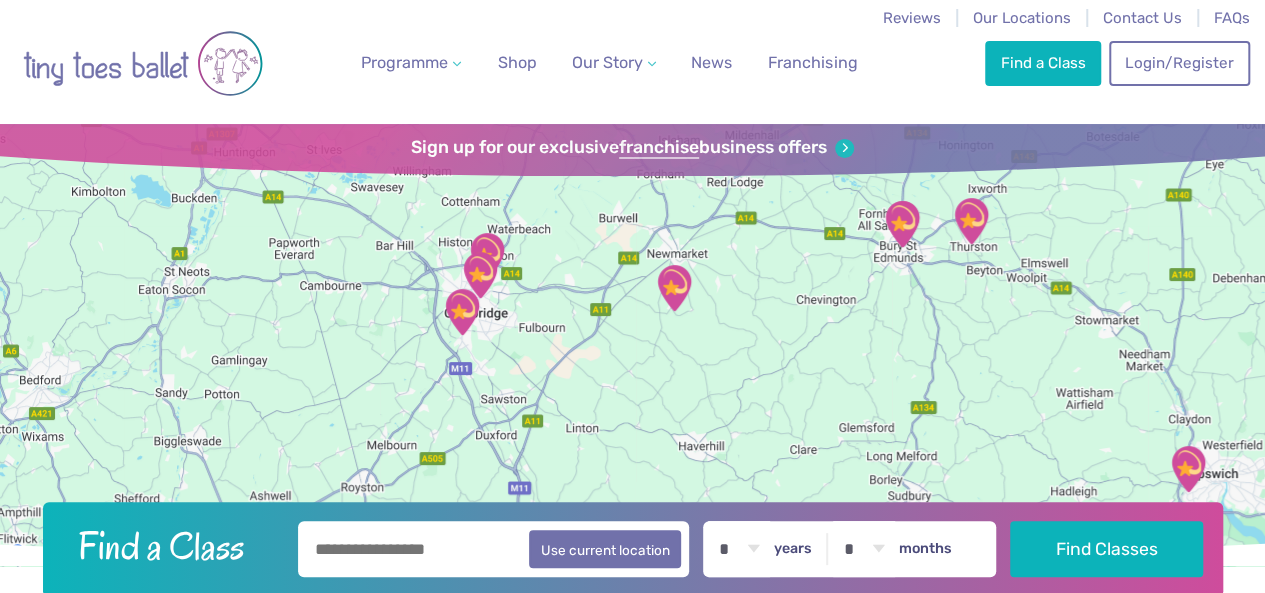 click at bounding box center [902, 224] 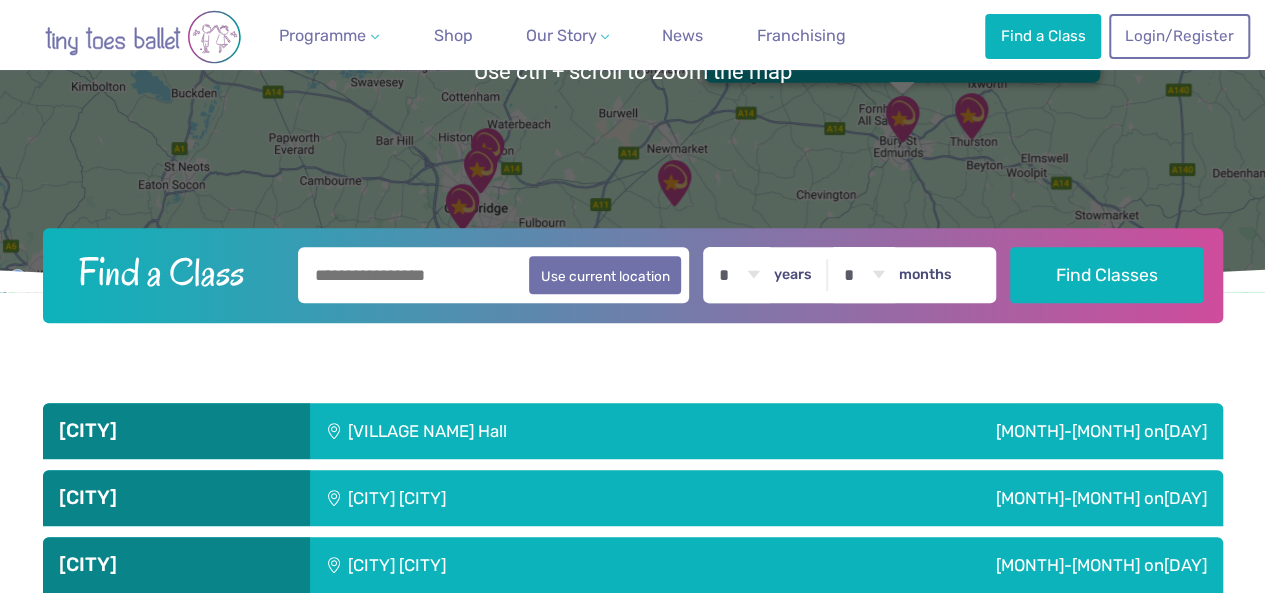 scroll, scrollTop: 500, scrollLeft: 0, axis: vertical 